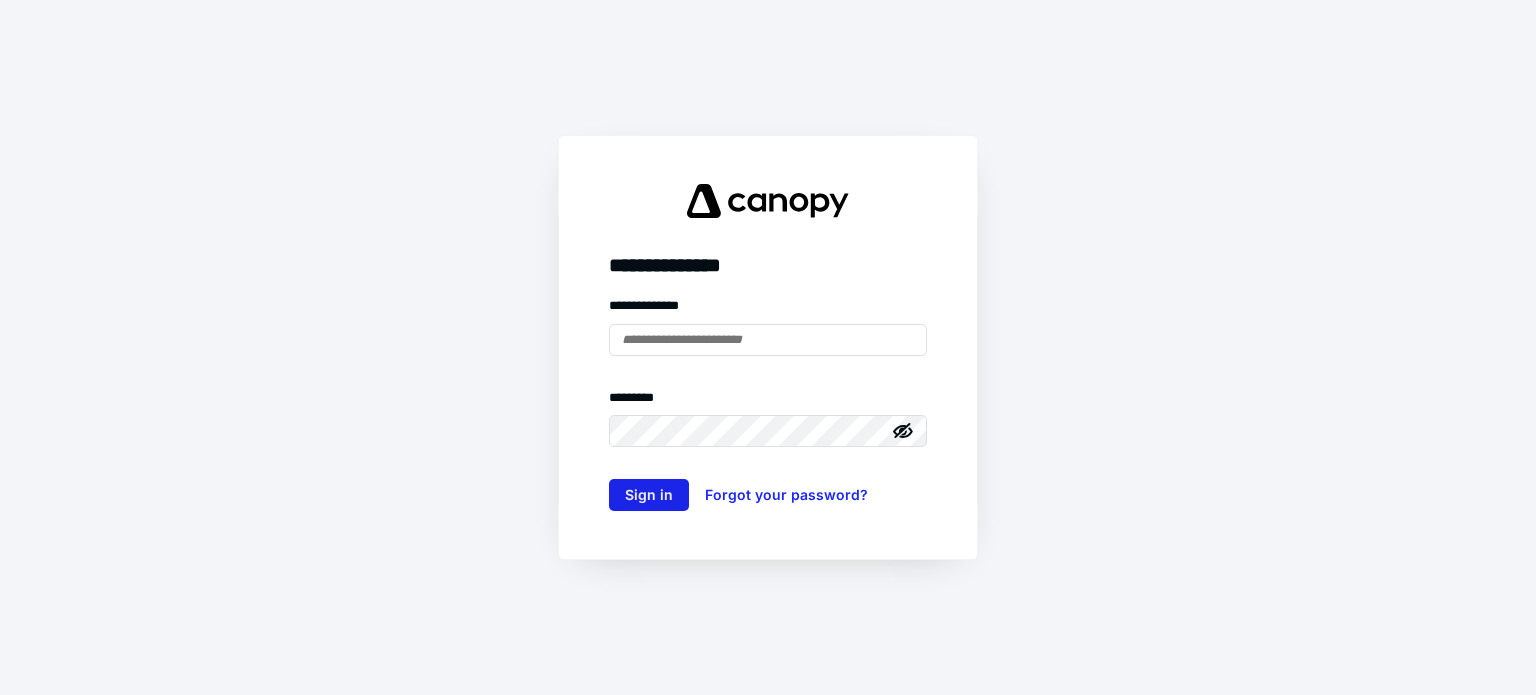 scroll, scrollTop: 0, scrollLeft: 0, axis: both 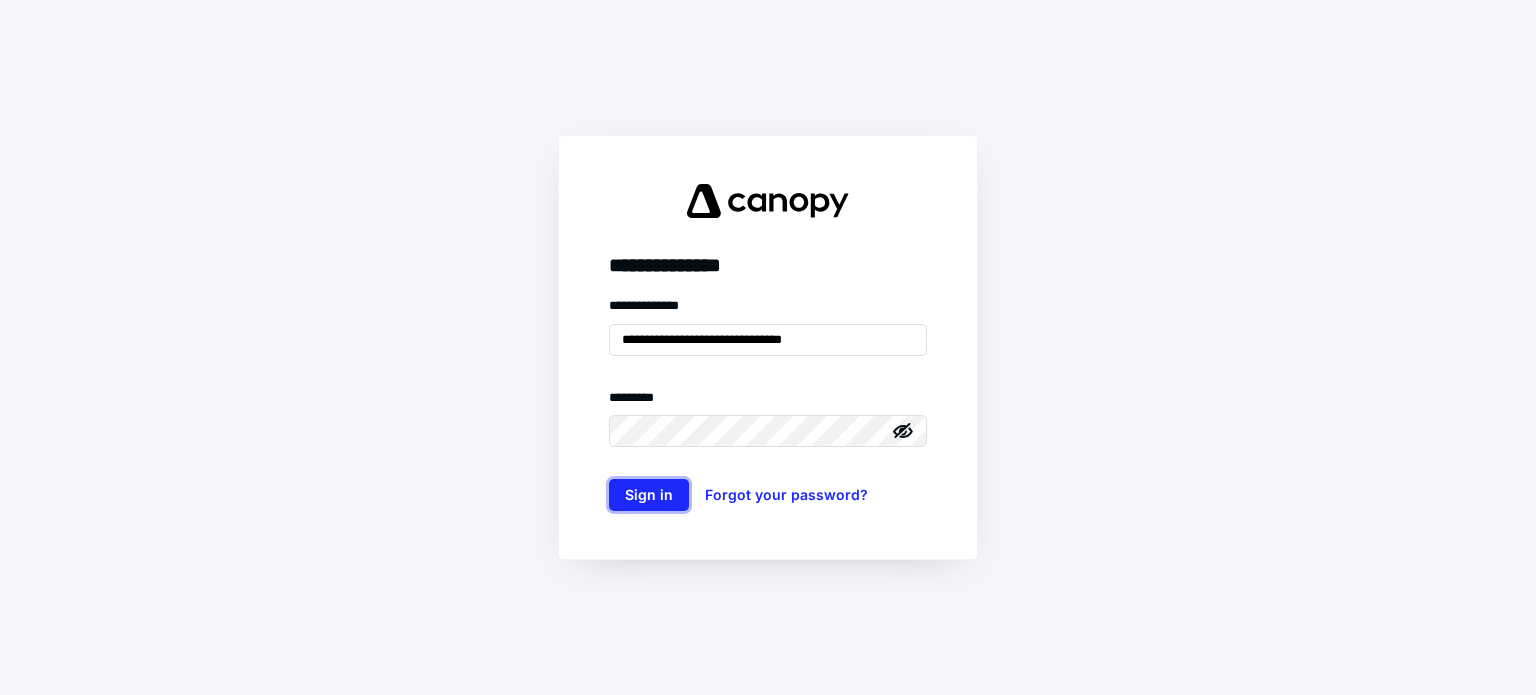 drag, startPoint x: 638, startPoint y: 491, endPoint x: 905, endPoint y: 375, distance: 291.10995 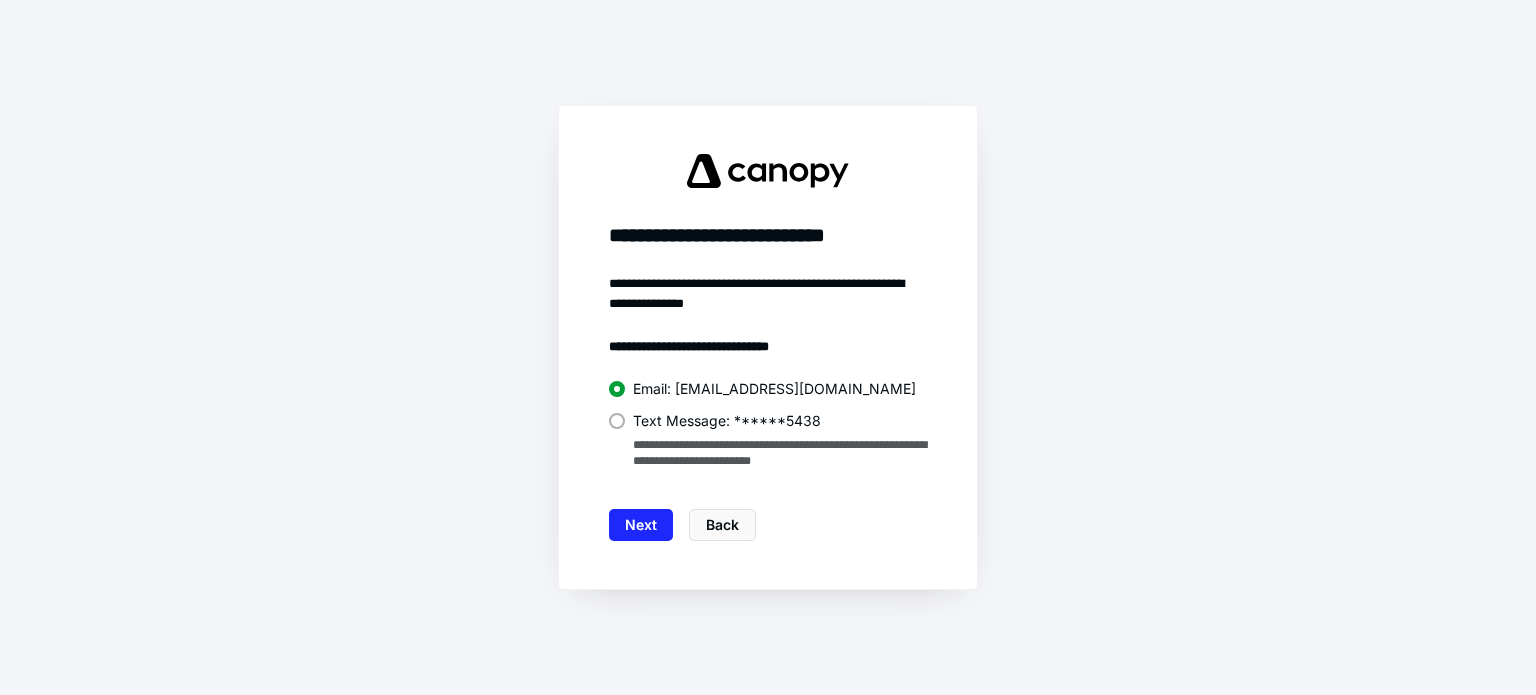 click at bounding box center (617, 421) 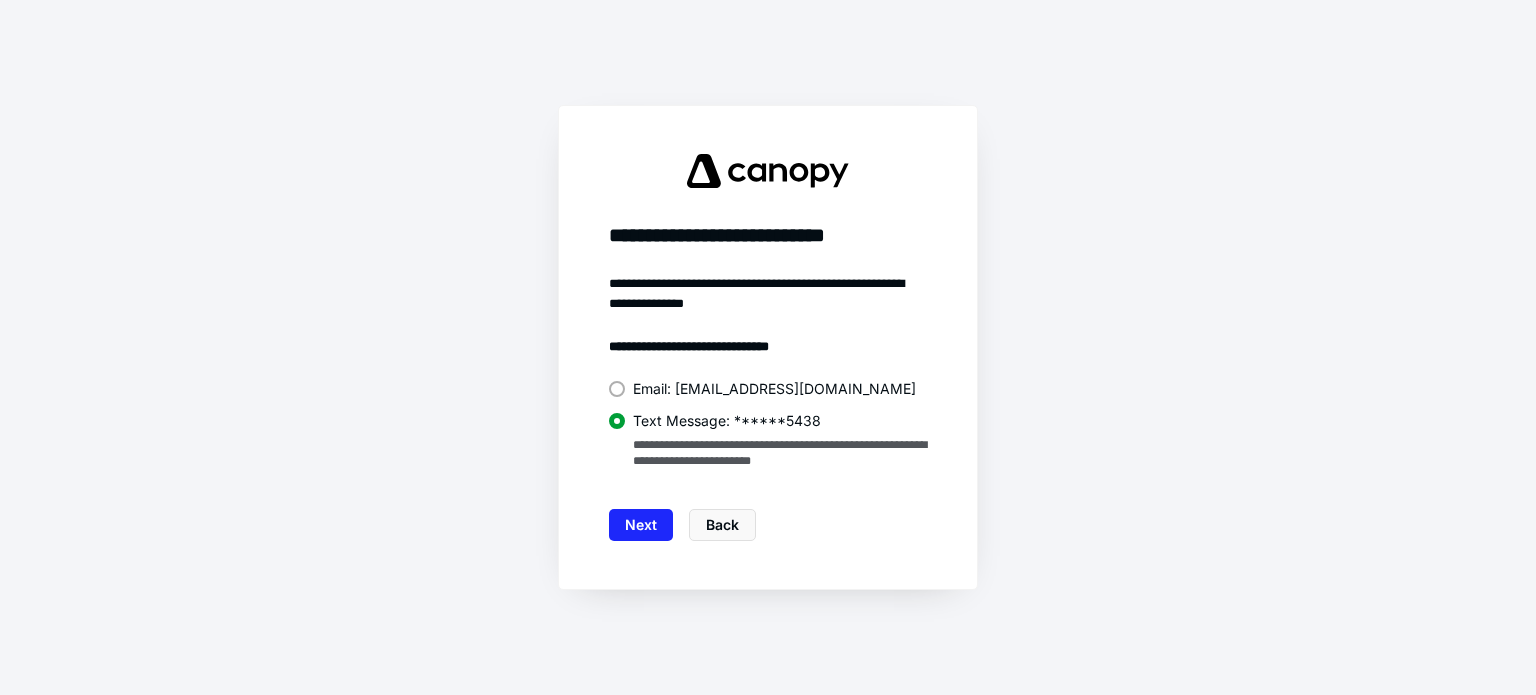 click on "**********" at bounding box center (768, 347) 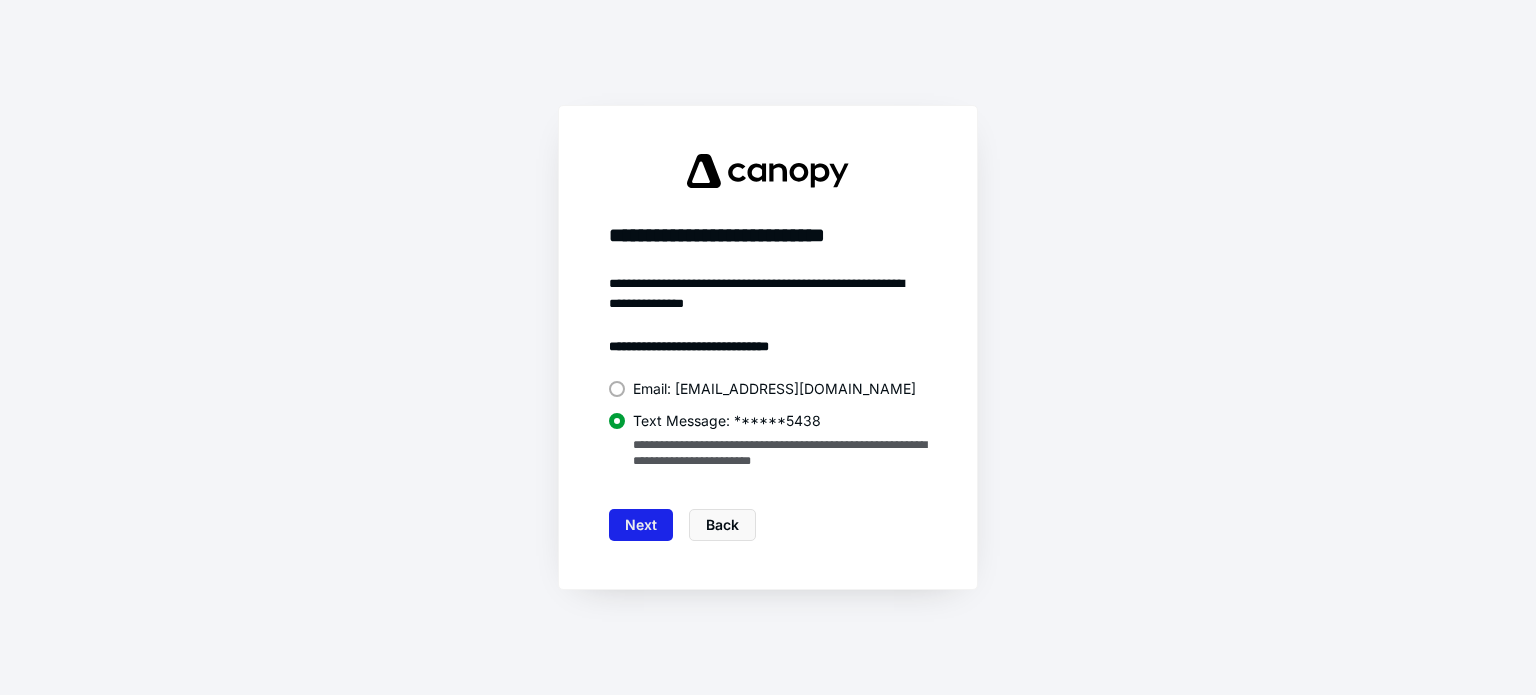 click on "Next" at bounding box center [641, 525] 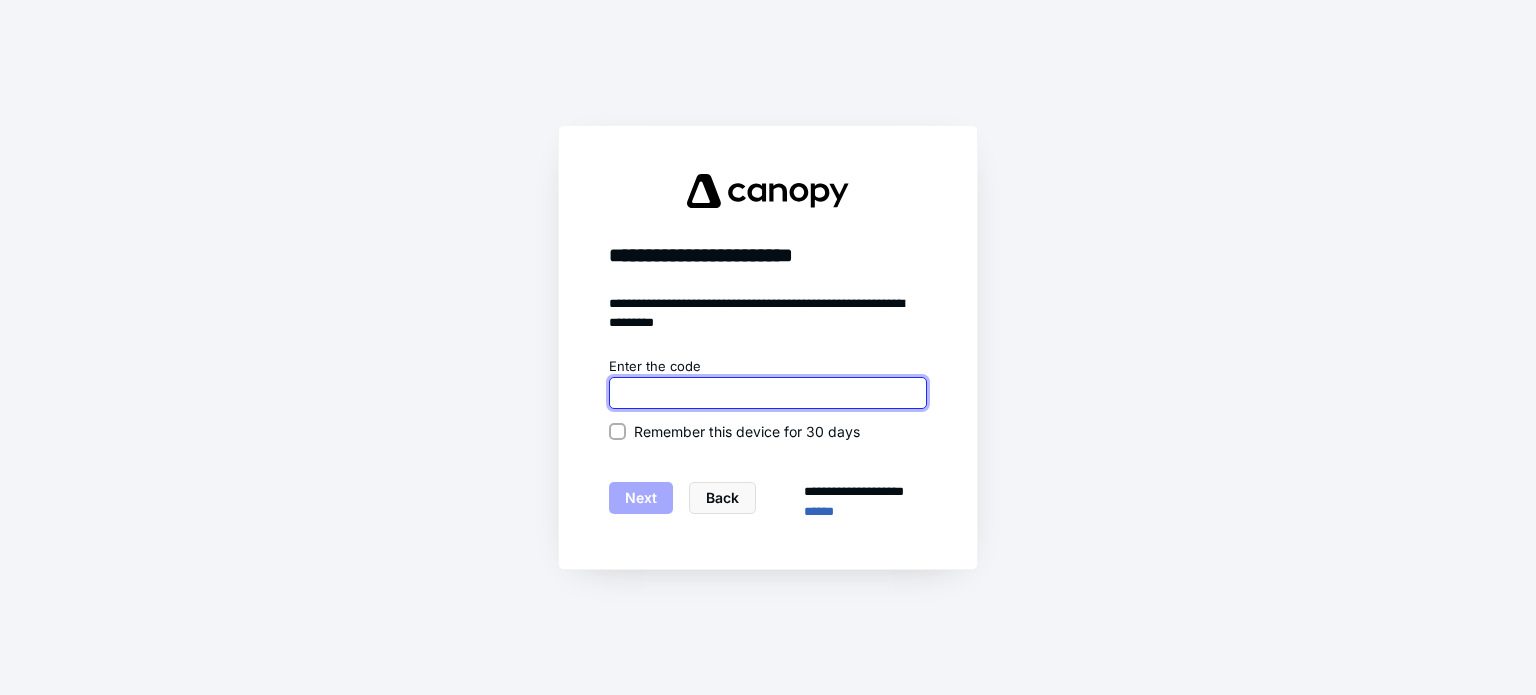 click at bounding box center (768, 393) 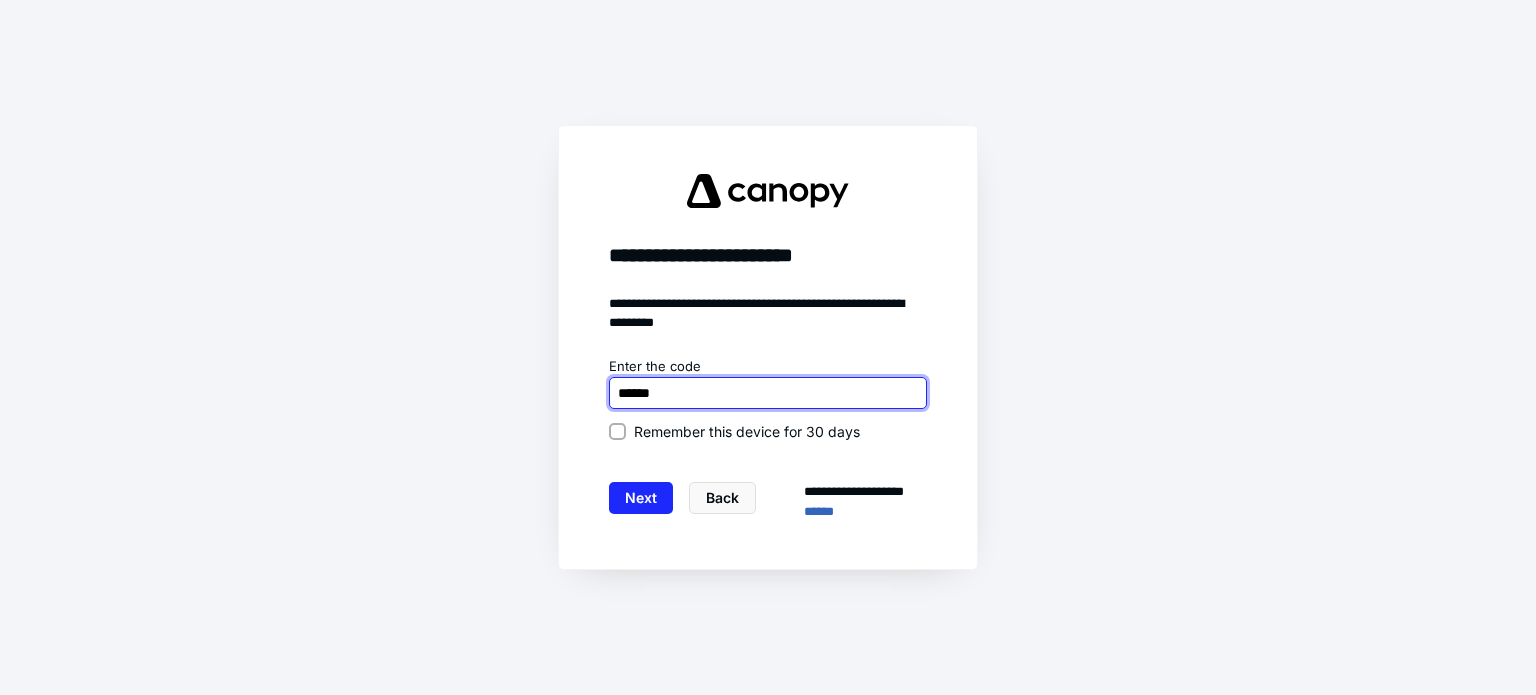 type on "******" 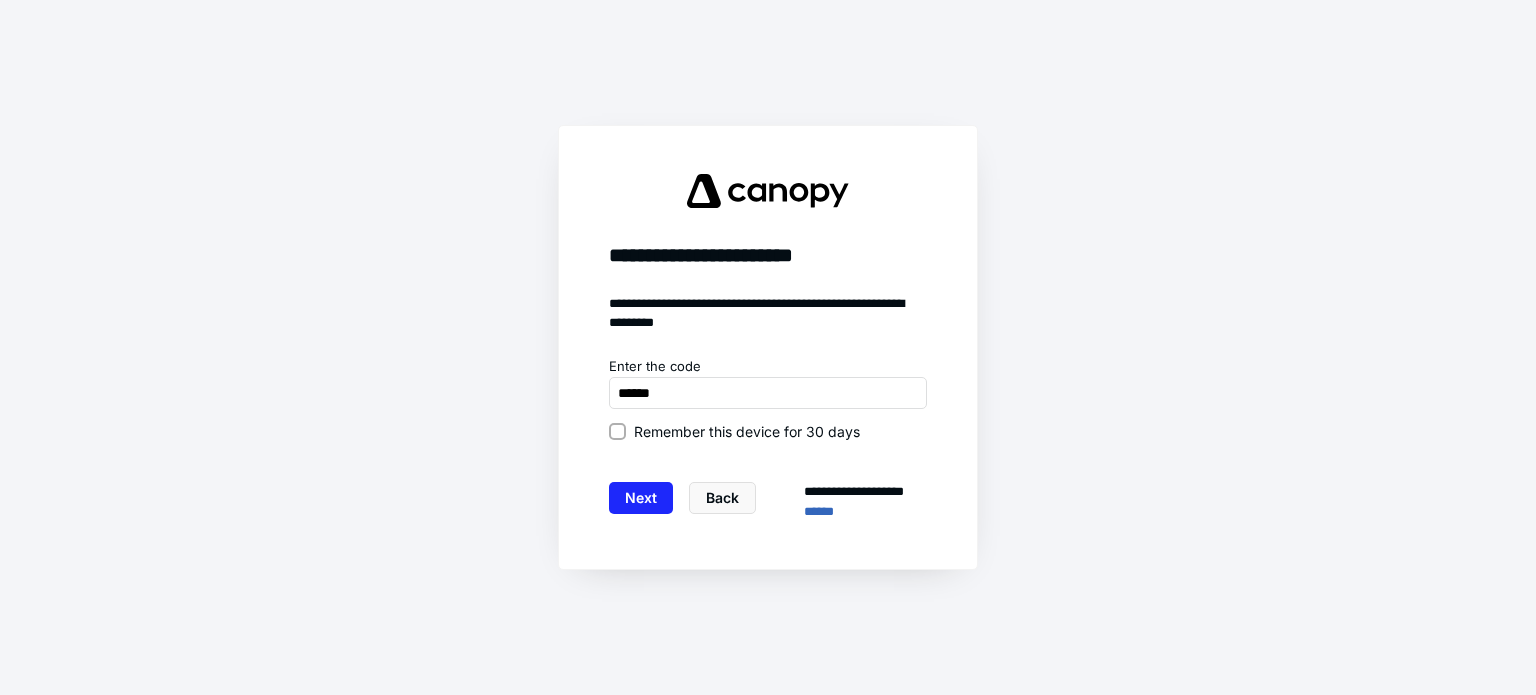 click 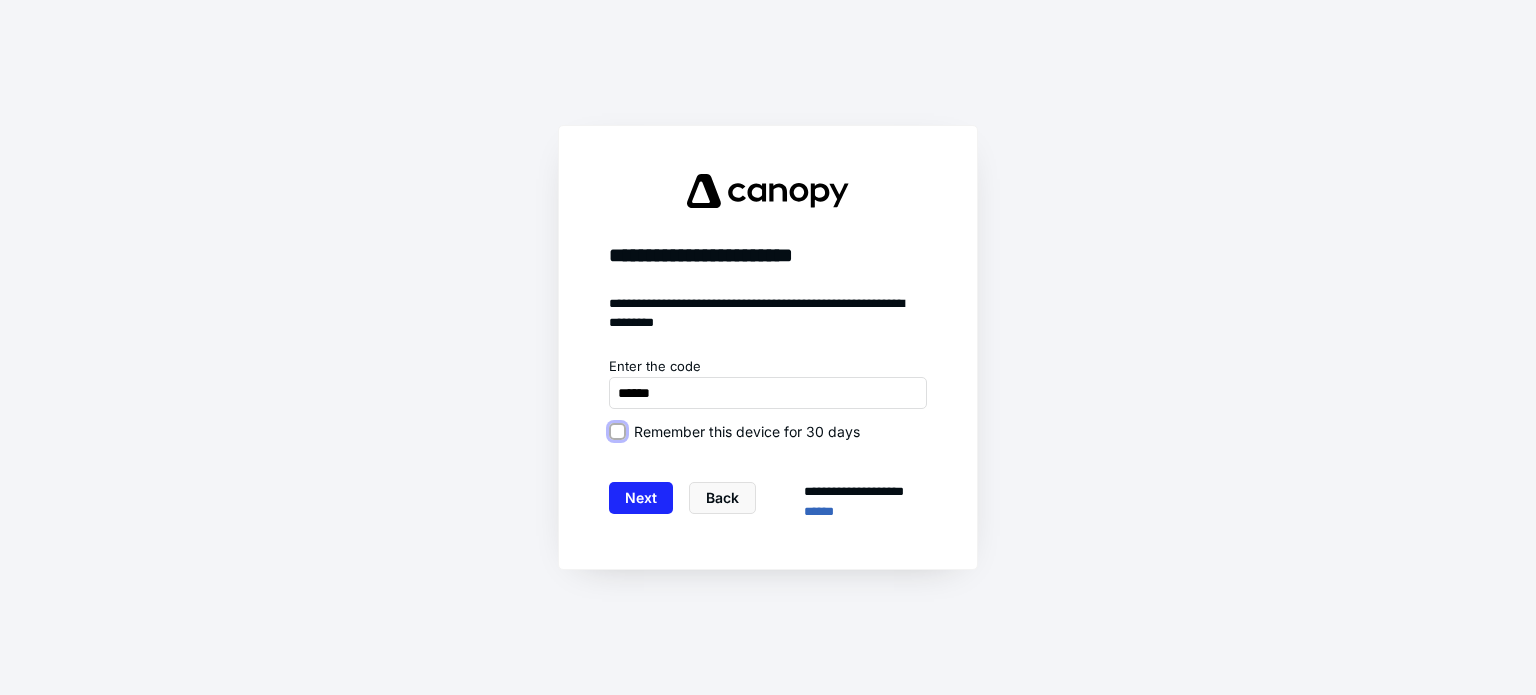 checkbox on "true" 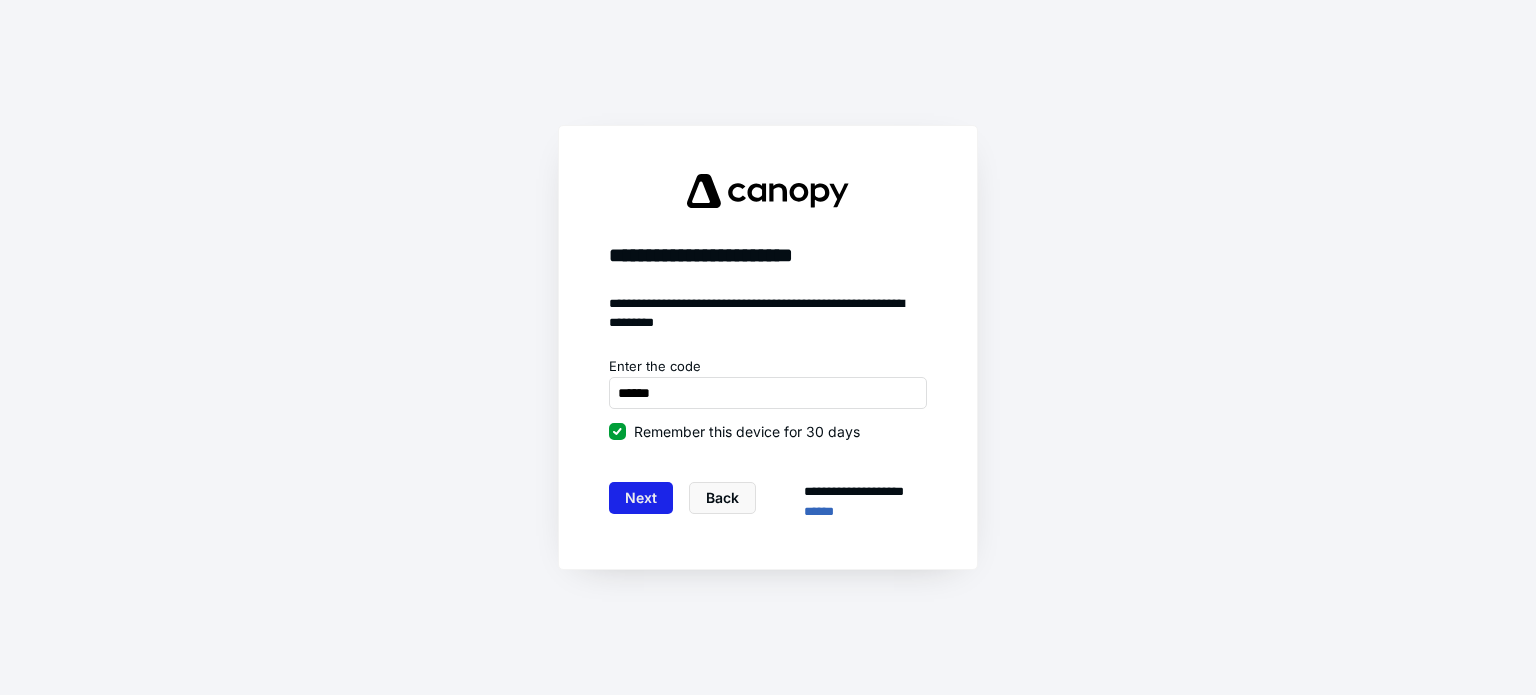 click on "Next" at bounding box center [641, 498] 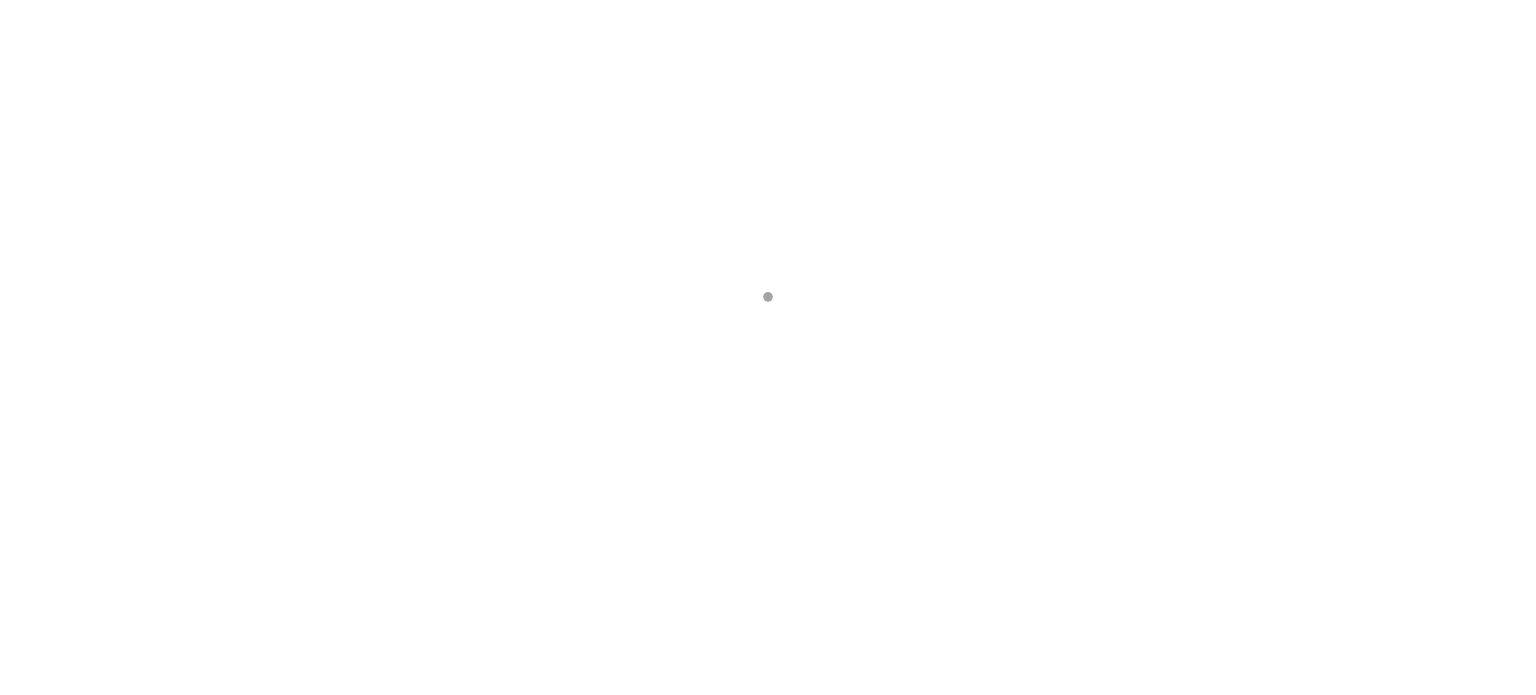 scroll, scrollTop: 0, scrollLeft: 0, axis: both 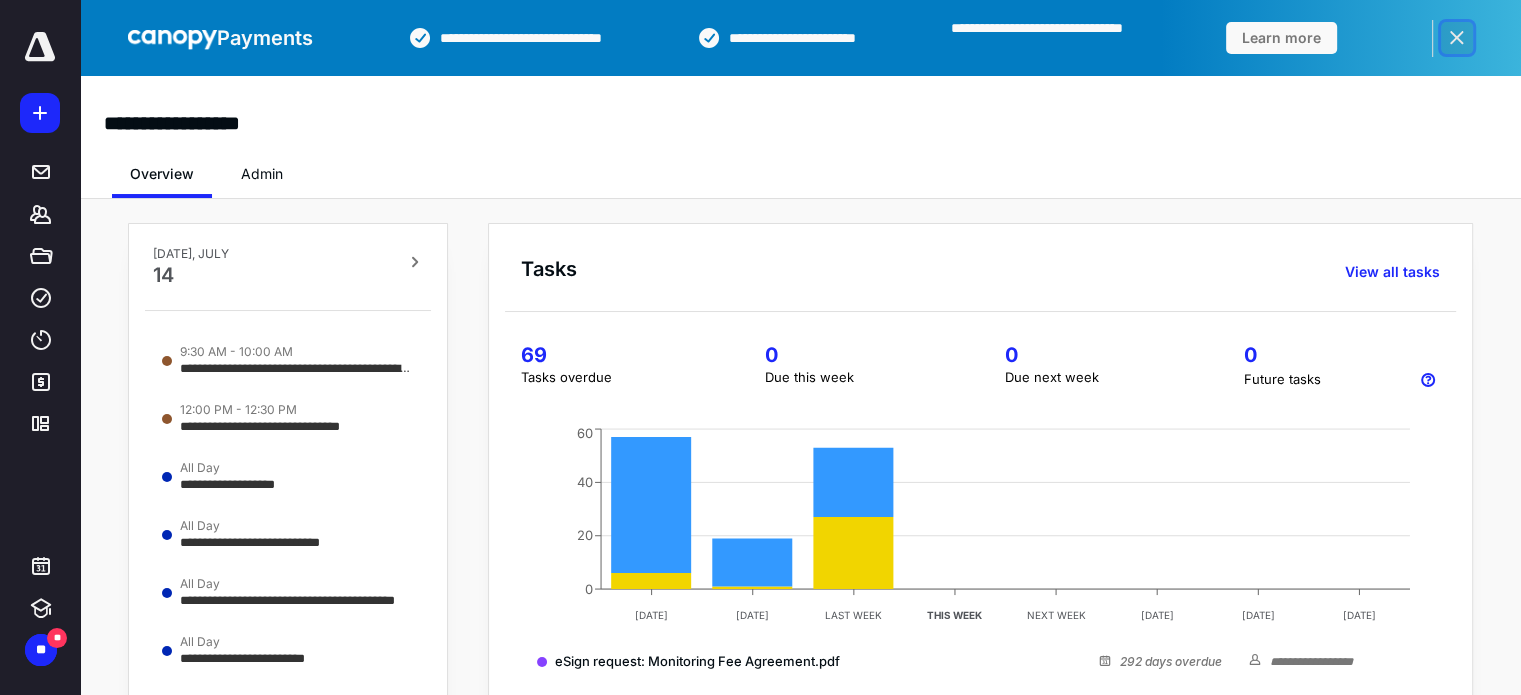click at bounding box center (1457, 38) 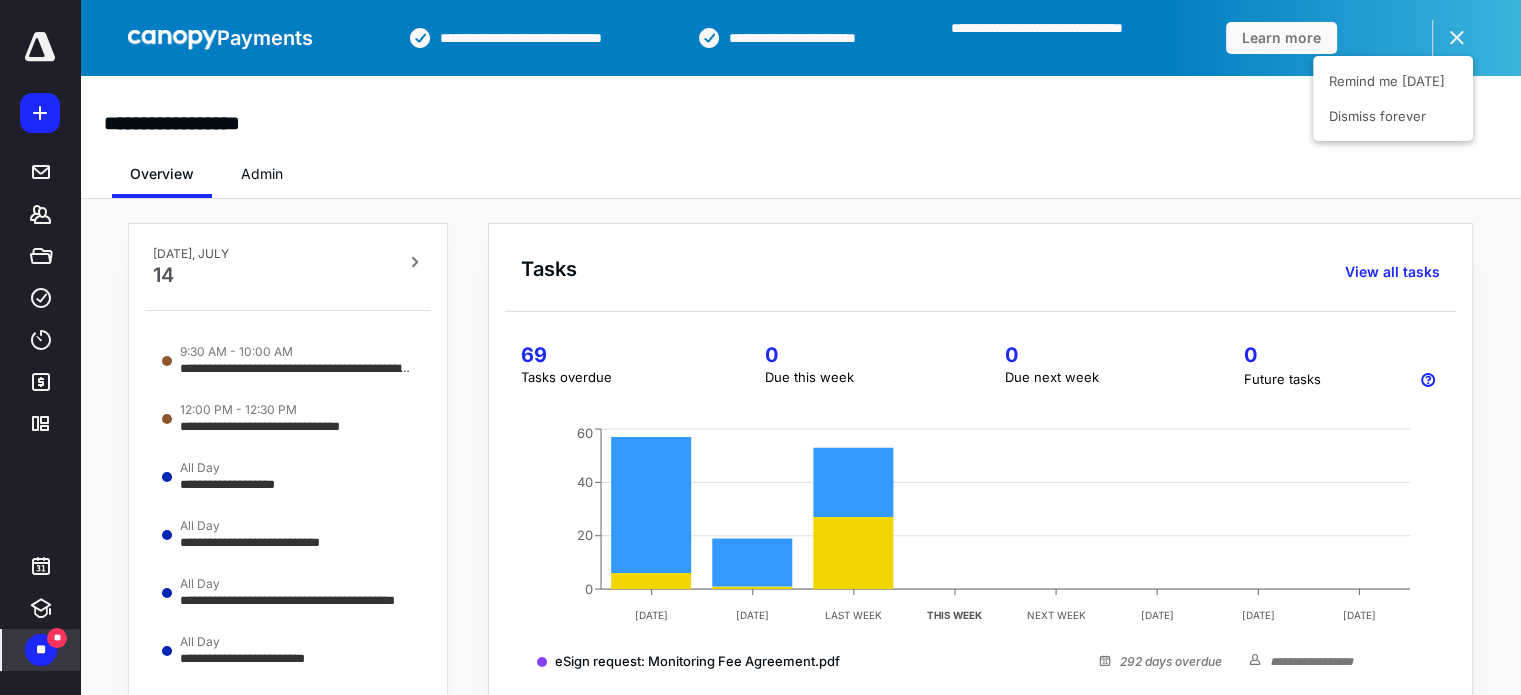 click on "**" at bounding box center [57, 638] 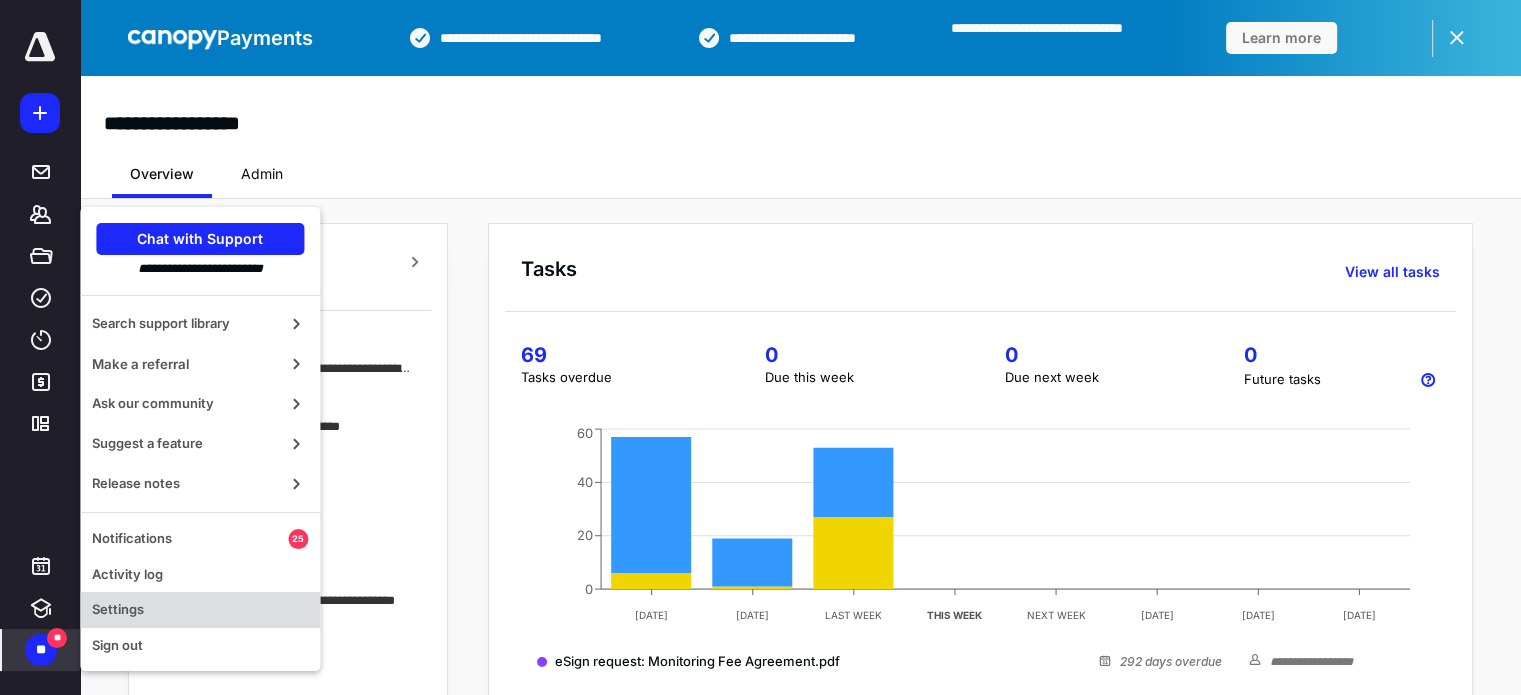 click on "Settings" at bounding box center (200, 610) 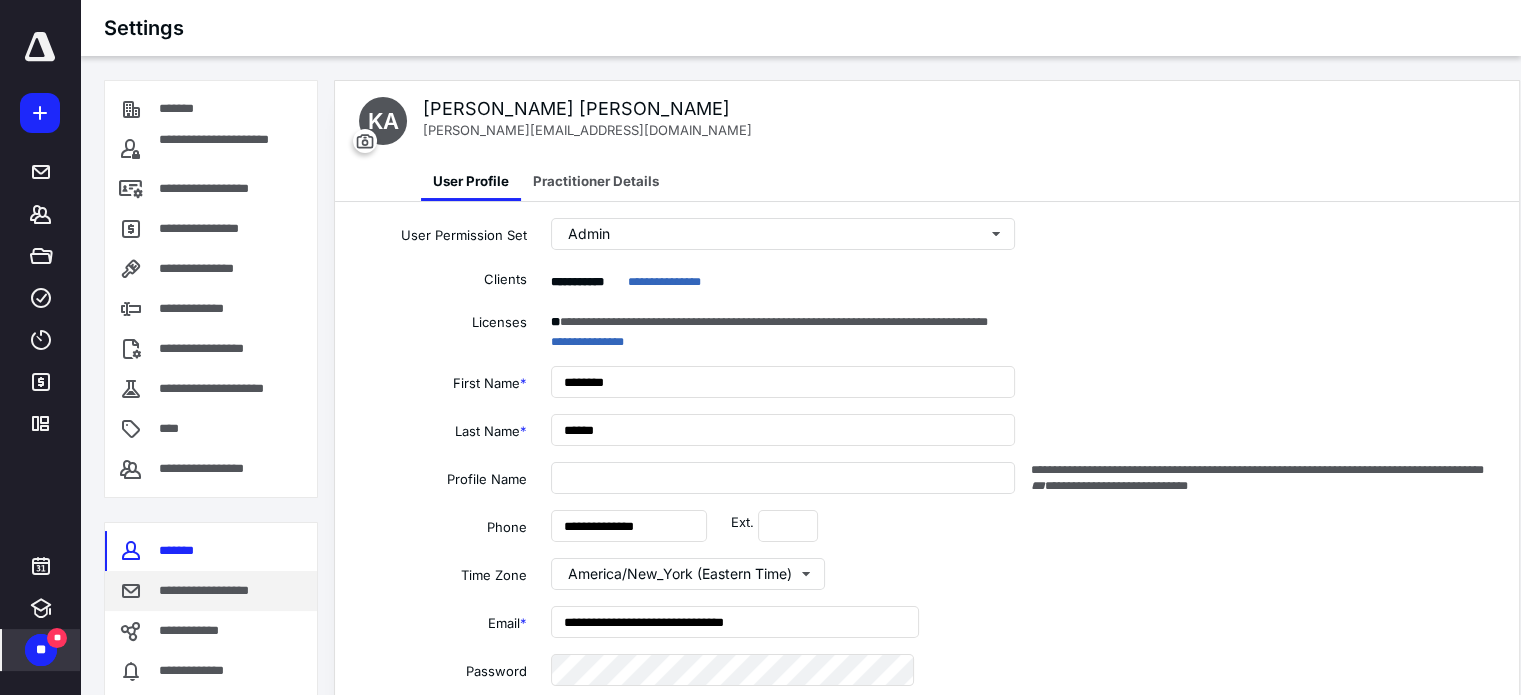 type on "**********" 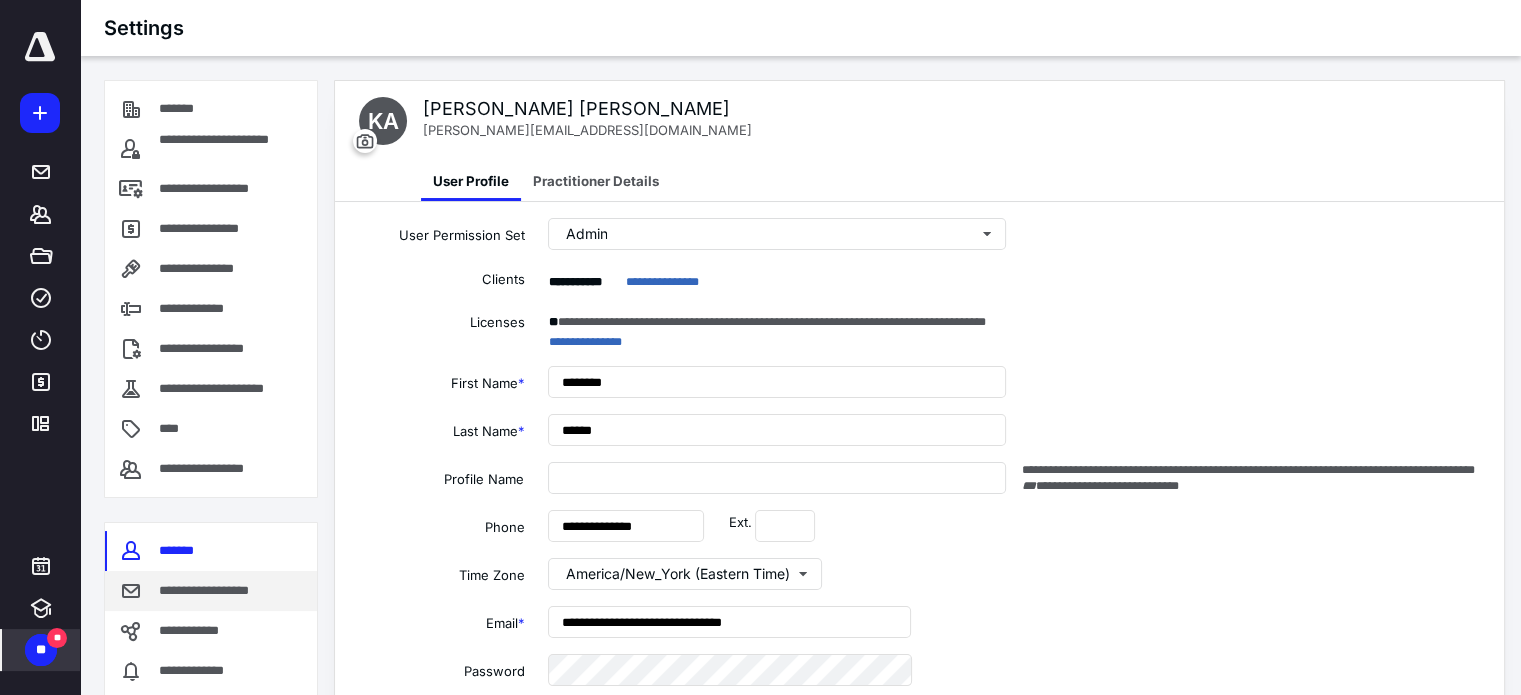 click on "**********" at bounding box center (218, 591) 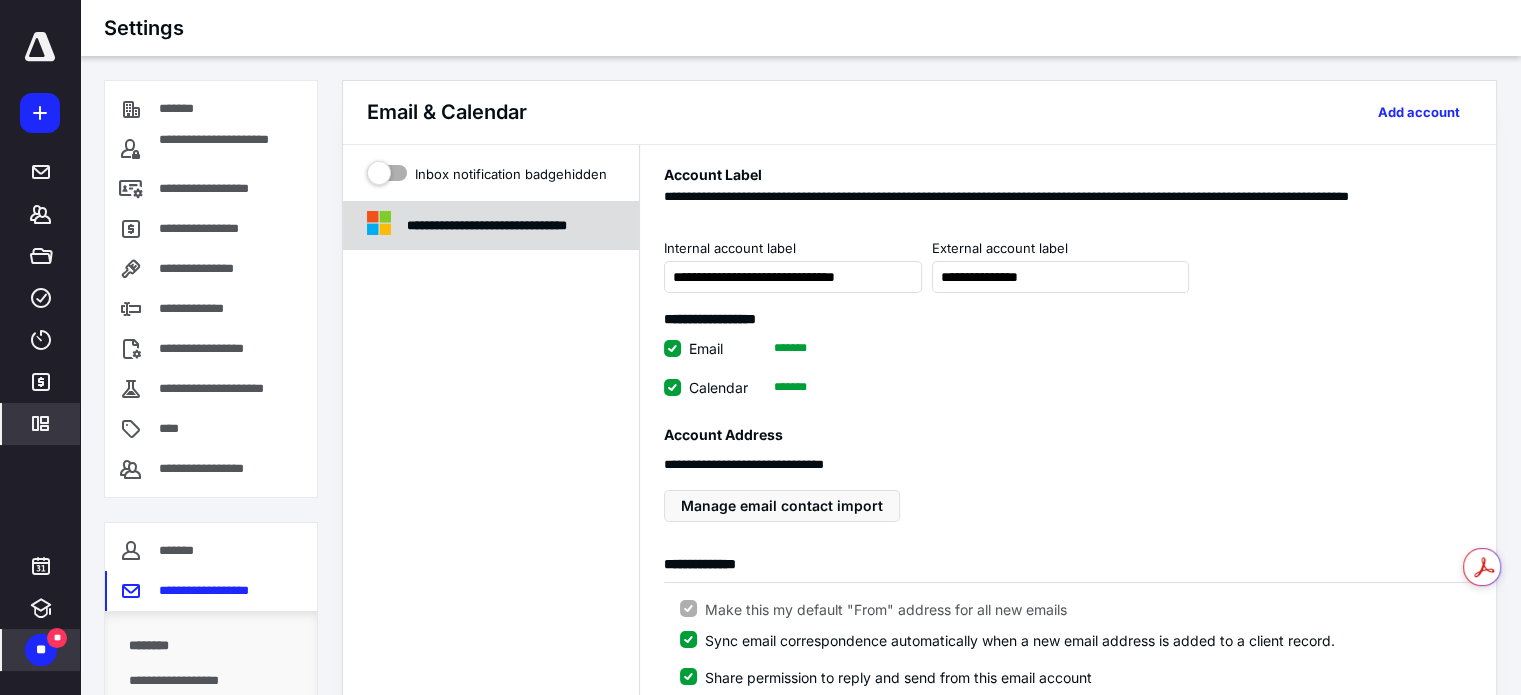click on "**********" at bounding box center (515, 226) 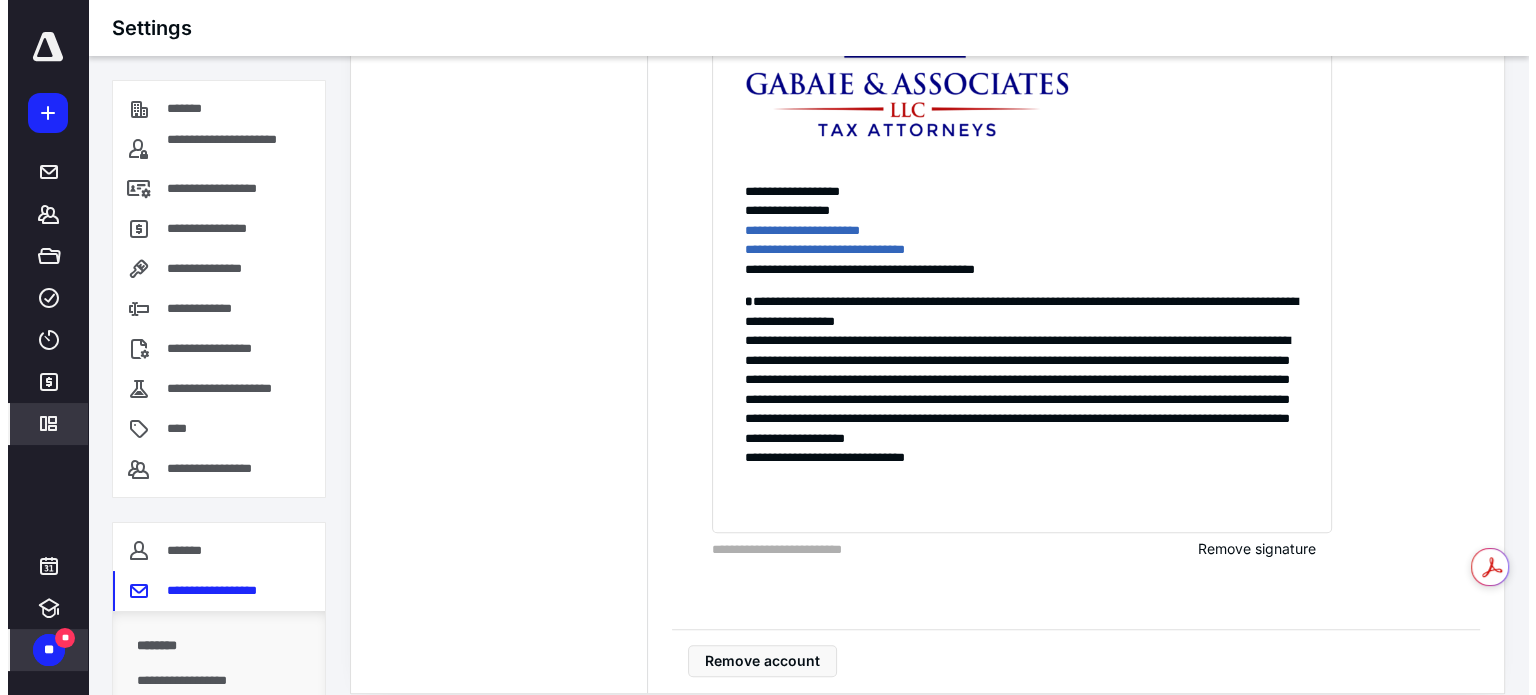 scroll, scrollTop: 1352, scrollLeft: 0, axis: vertical 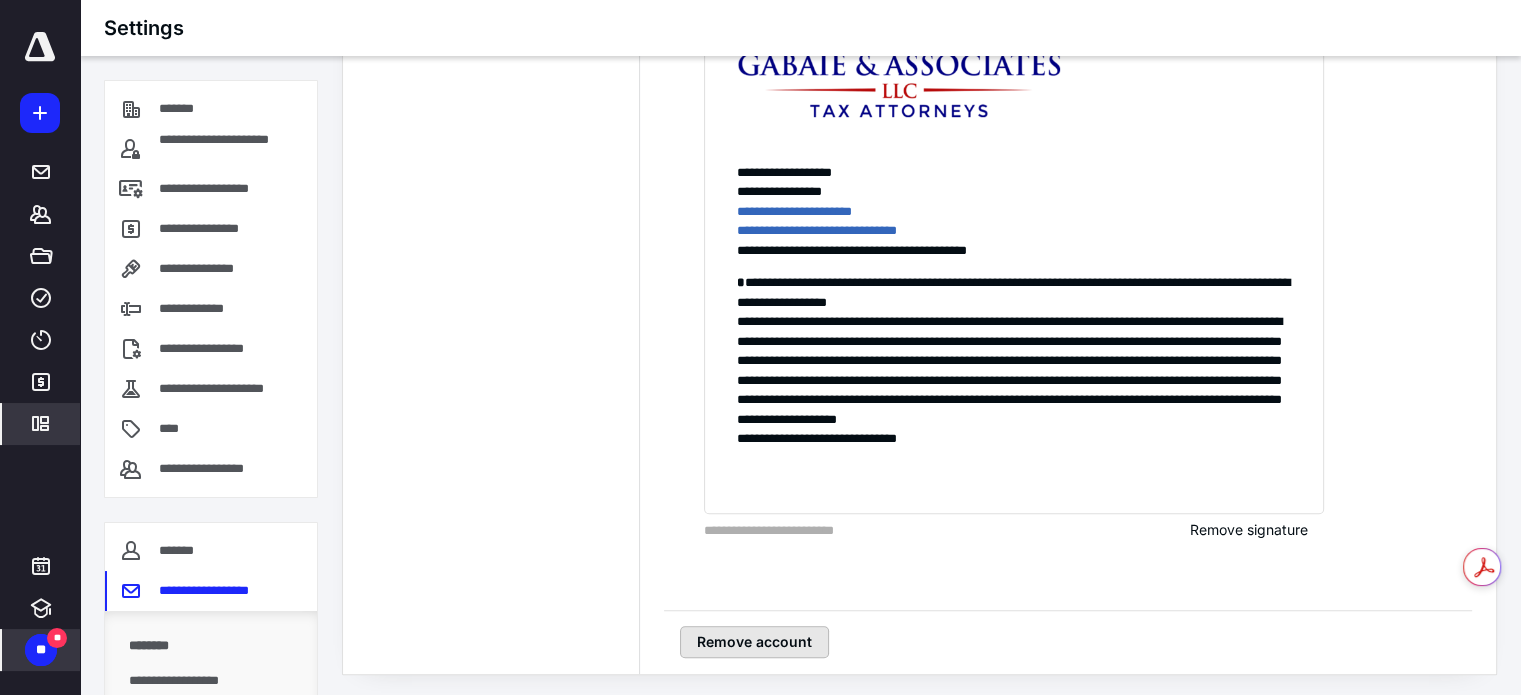 click on "Remove account" at bounding box center [754, 642] 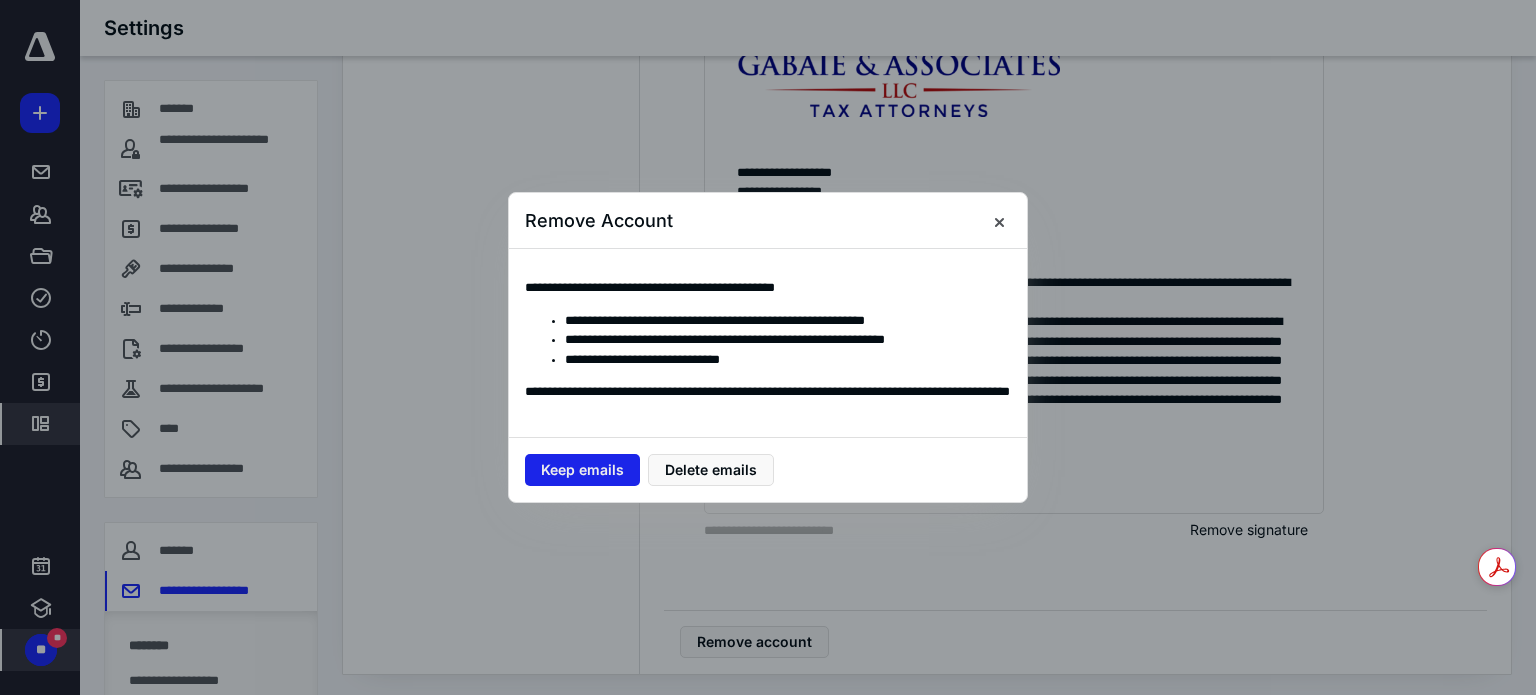 click on "Keep emails" at bounding box center [582, 470] 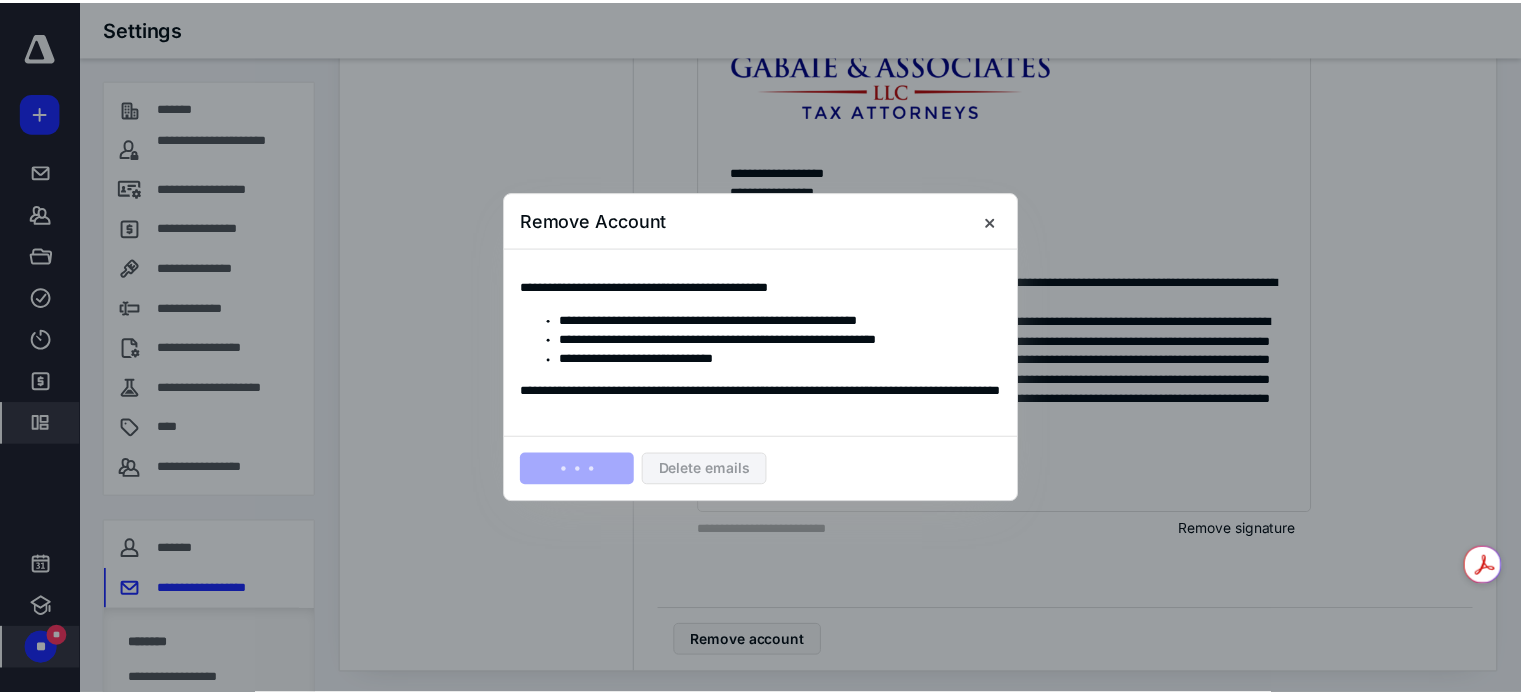 scroll, scrollTop: 0, scrollLeft: 0, axis: both 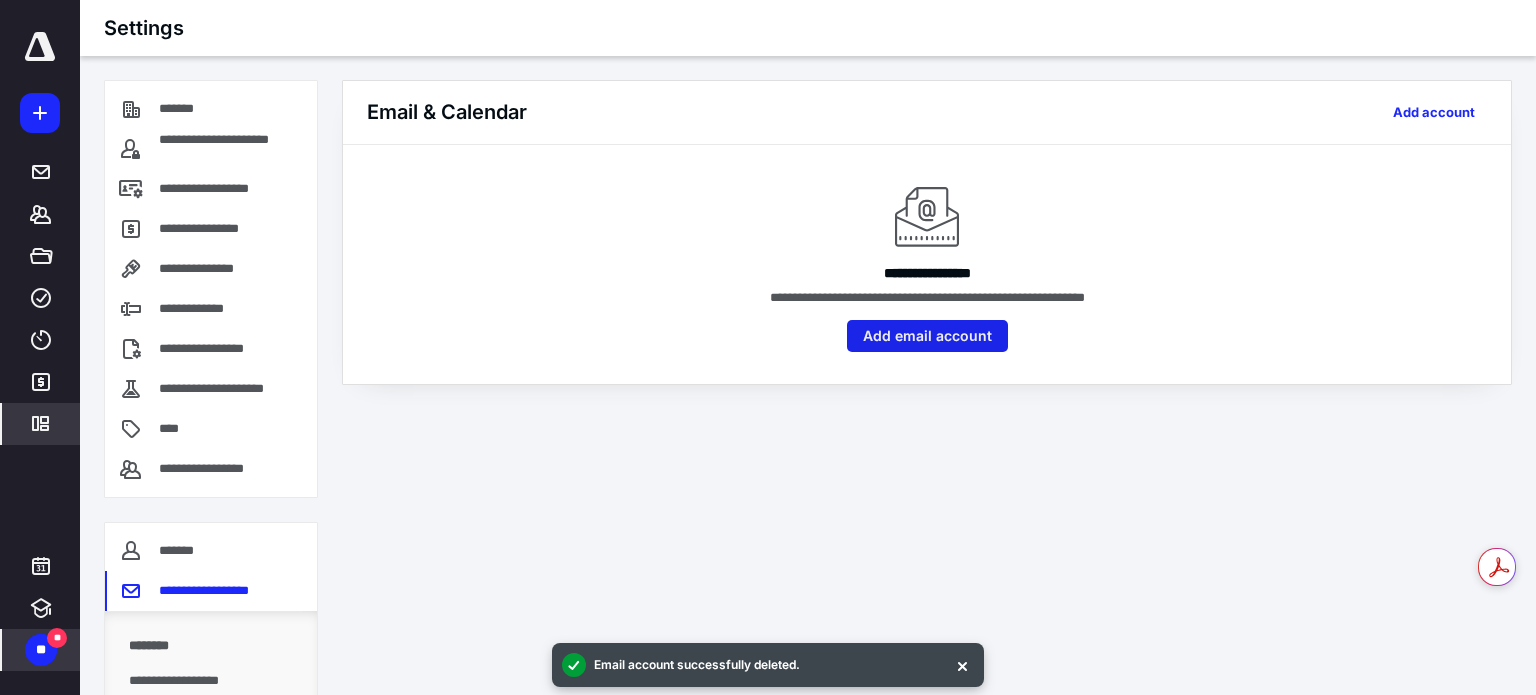 click on "Add email account" at bounding box center [927, 336] 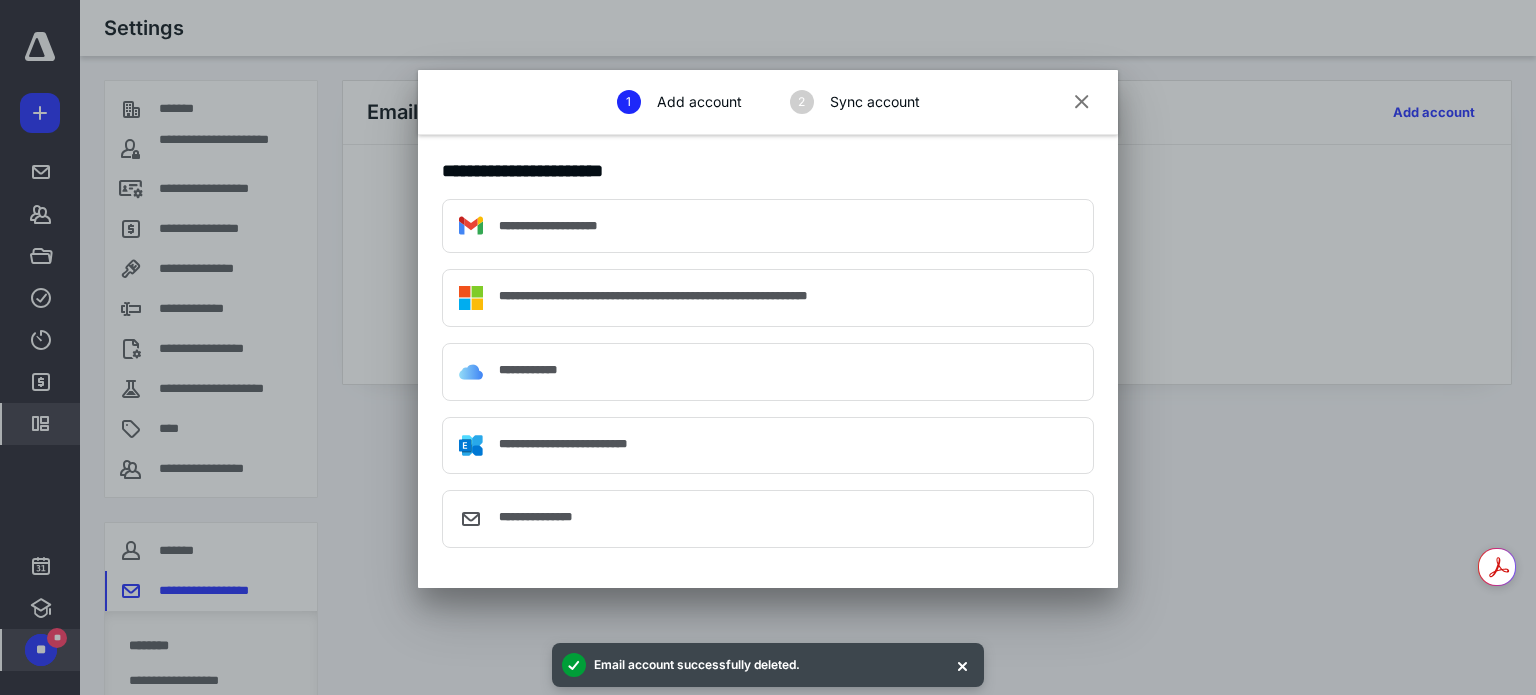 click on "**********" at bounding box center [768, 226] 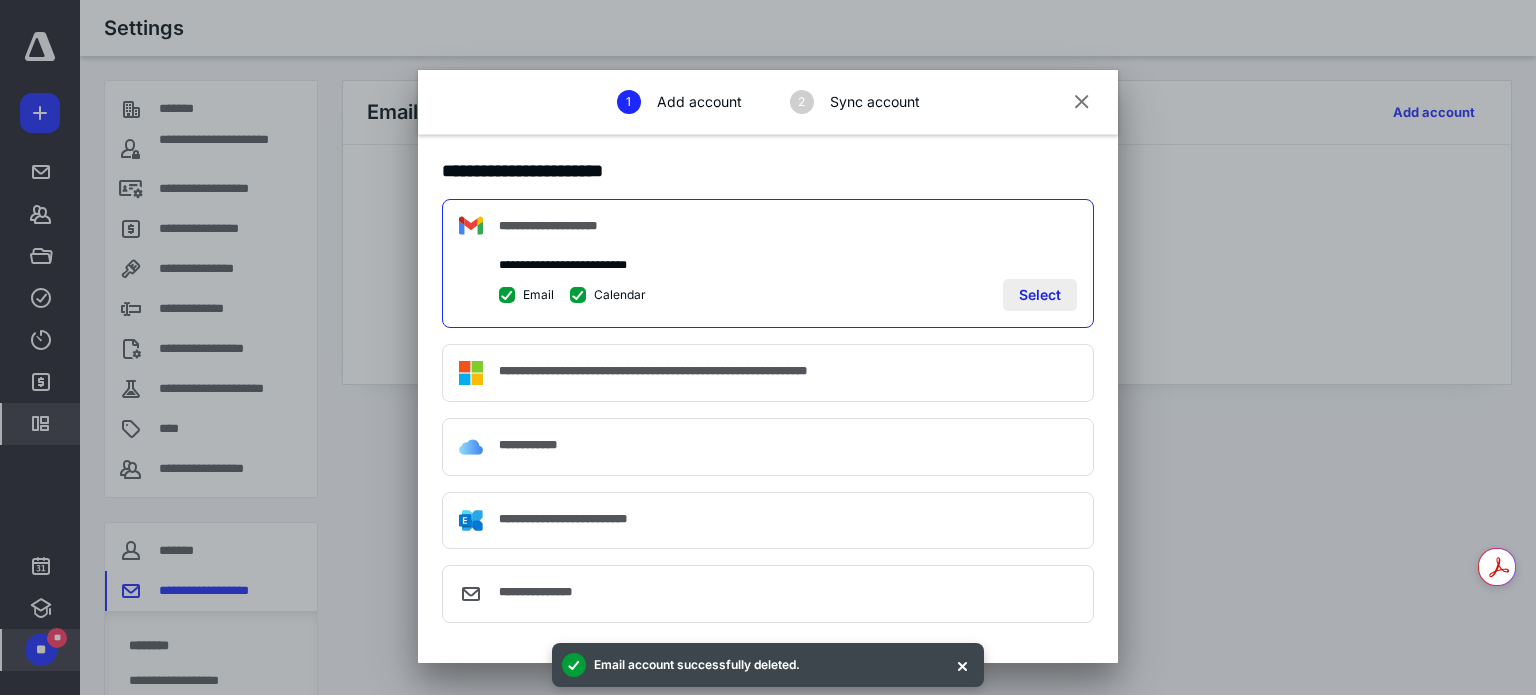 click on "Select" at bounding box center [1040, 295] 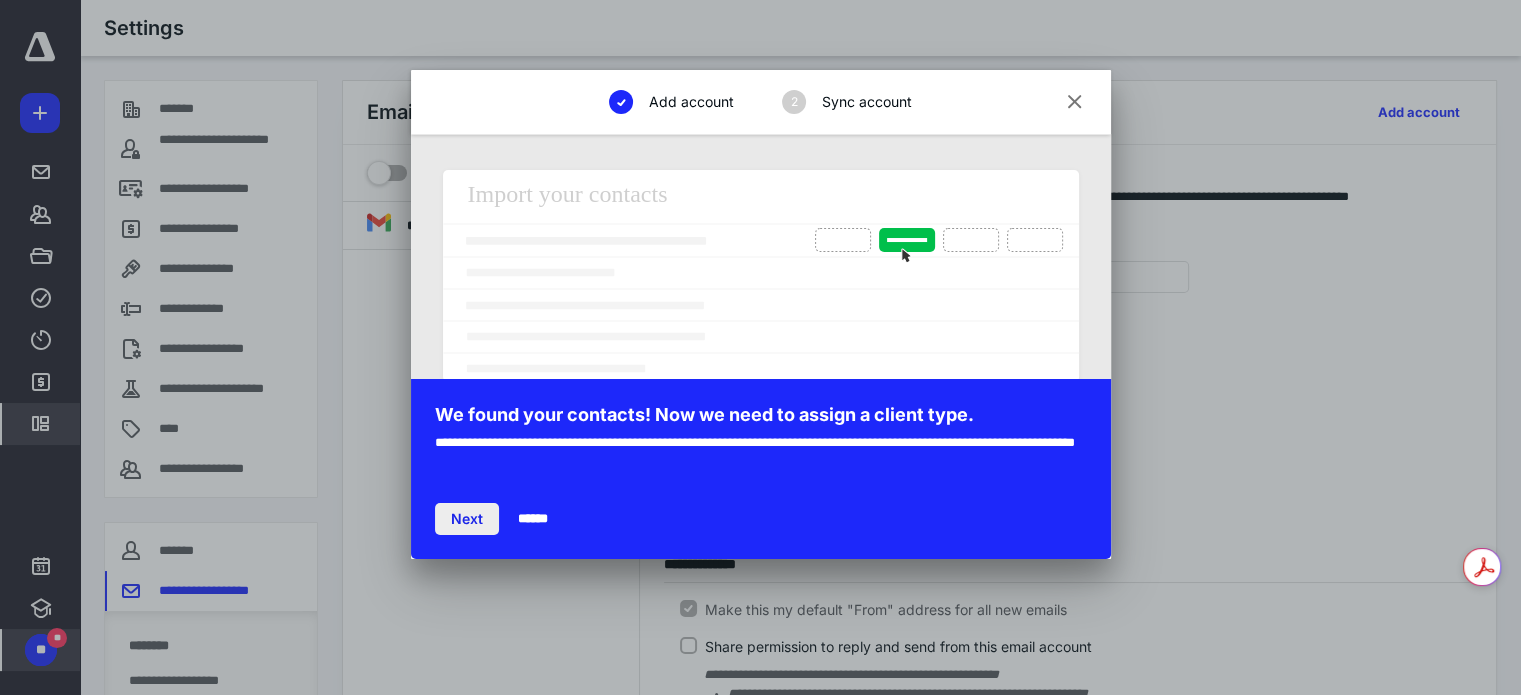 click on "Next" at bounding box center [467, 519] 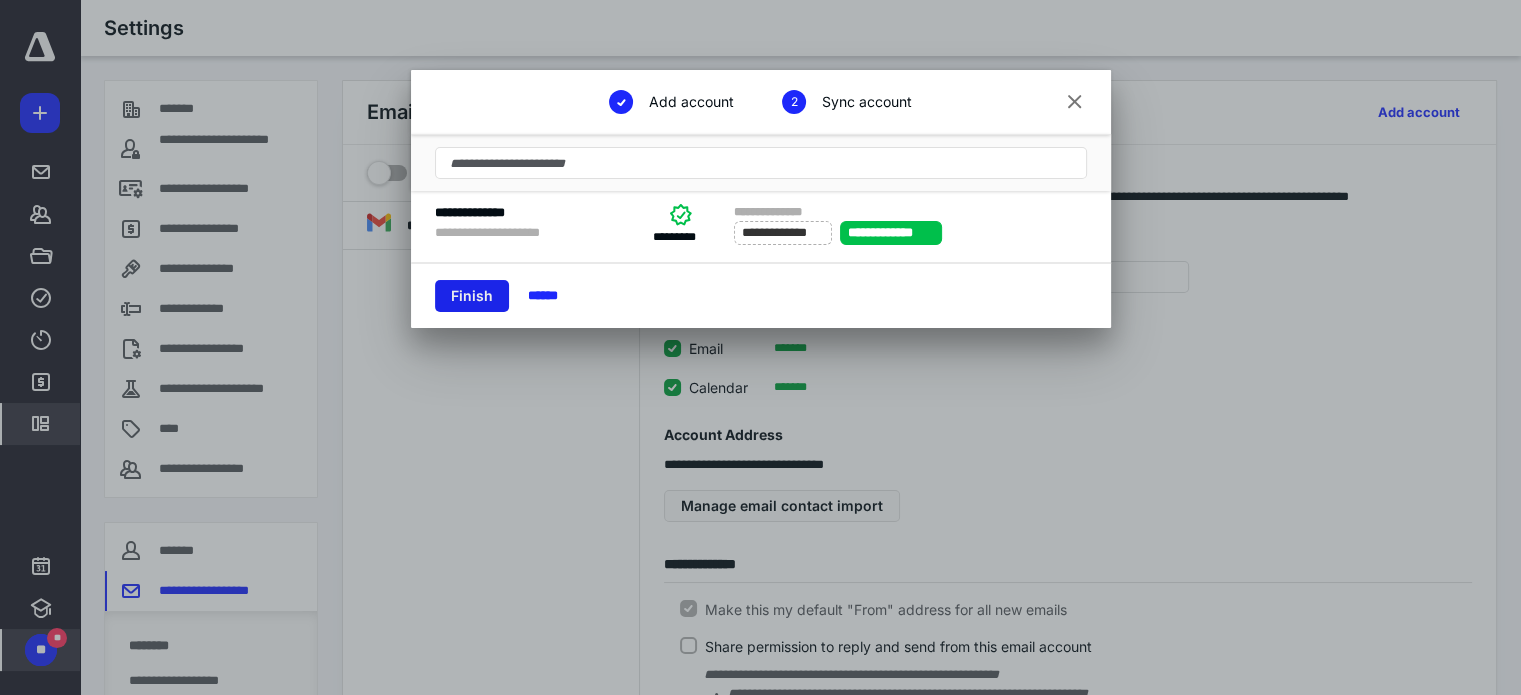 click on "Finish" at bounding box center [472, 296] 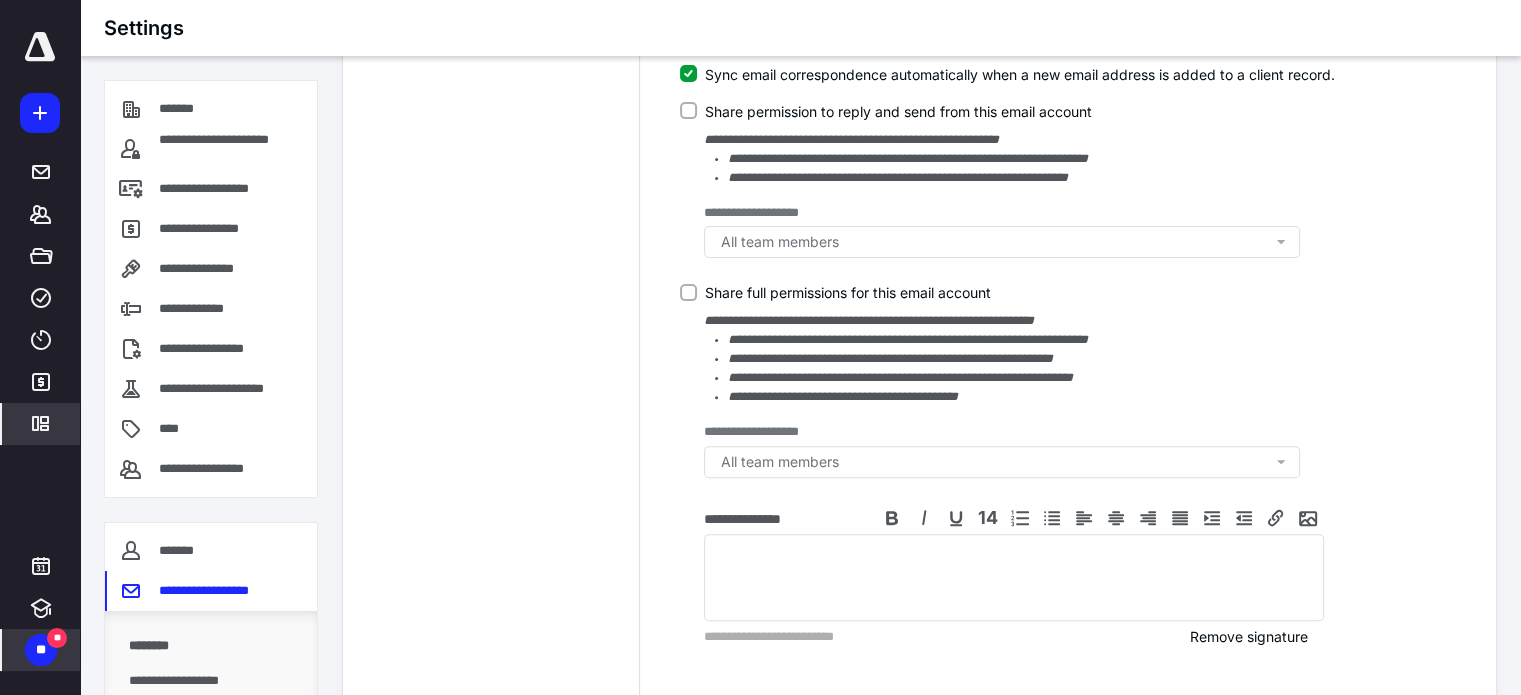 scroll, scrollTop: 673, scrollLeft: 0, axis: vertical 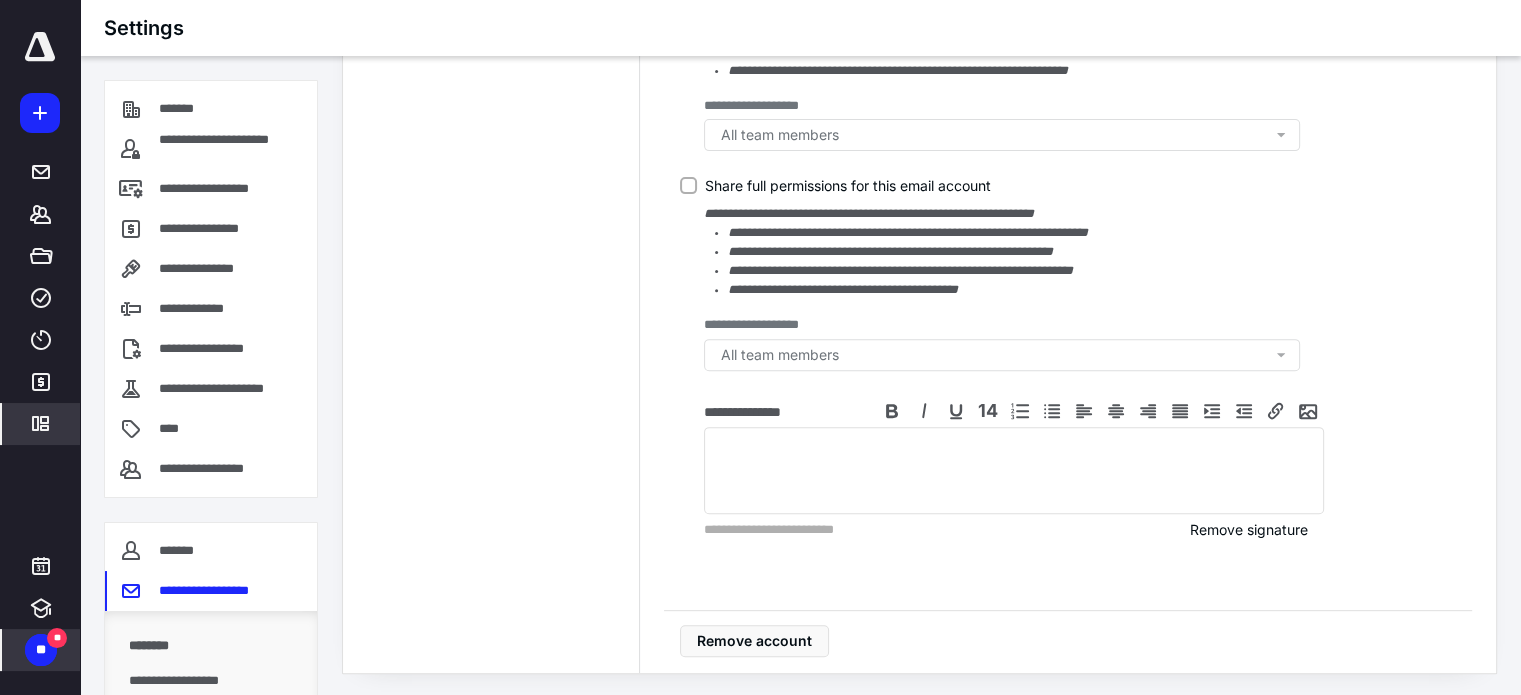 click on "All team members" at bounding box center [1006, 355] 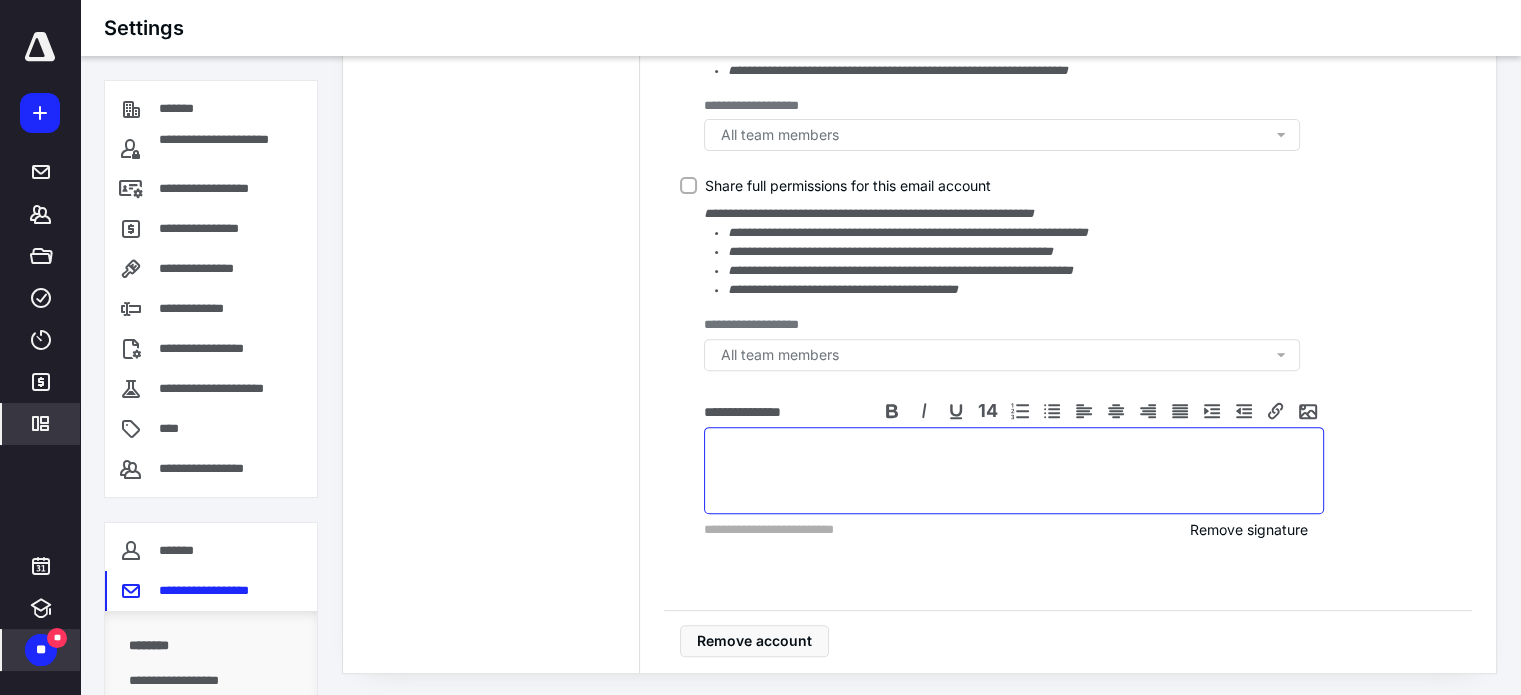 click at bounding box center (1014, 470) 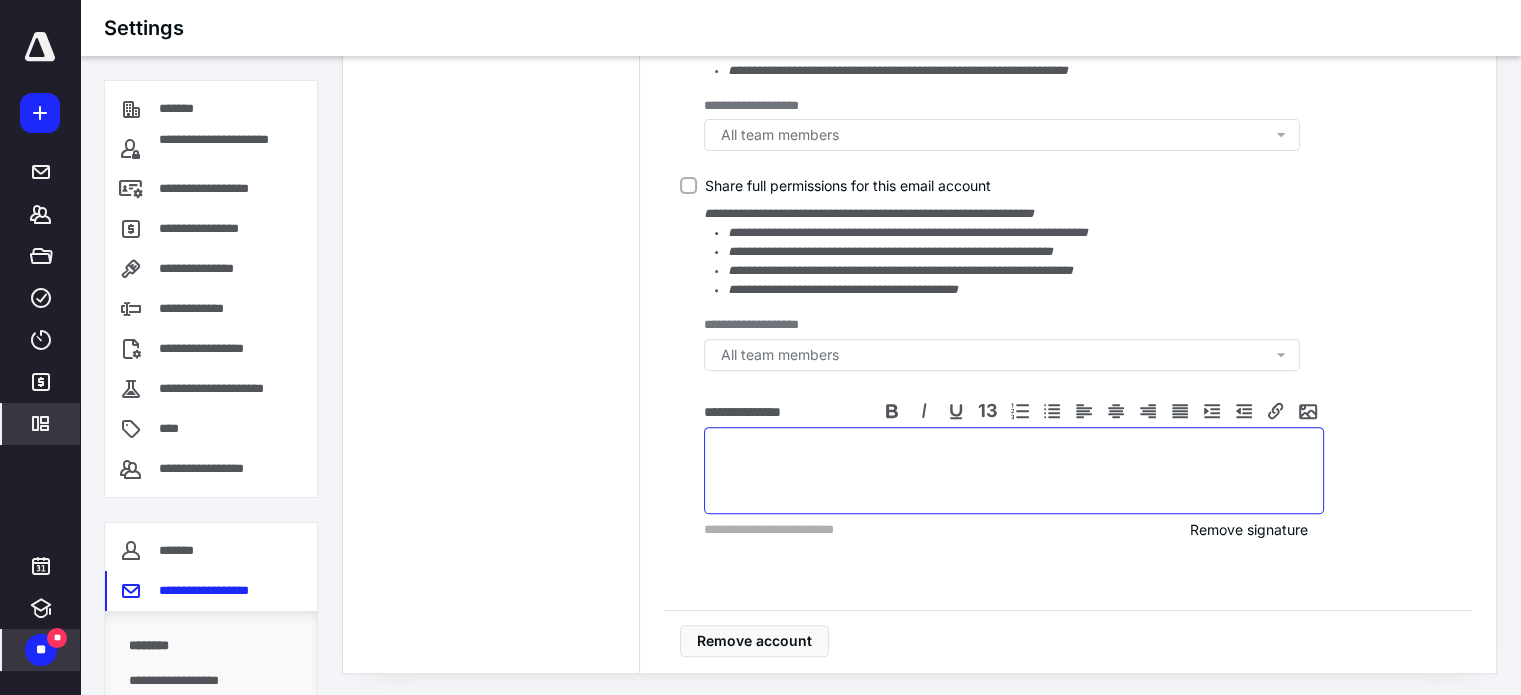 click at bounding box center [1014, 470] 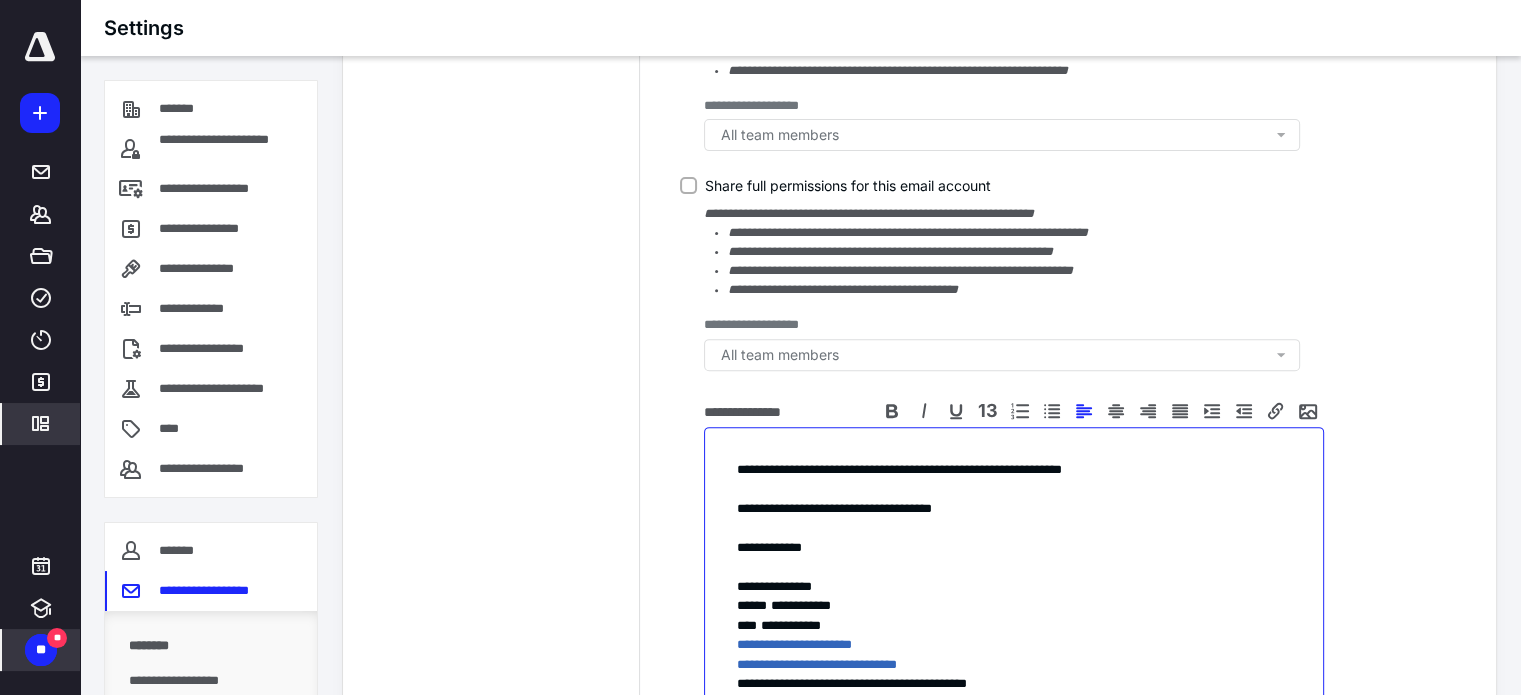 click on "**********" at bounding box center [1014, 587] 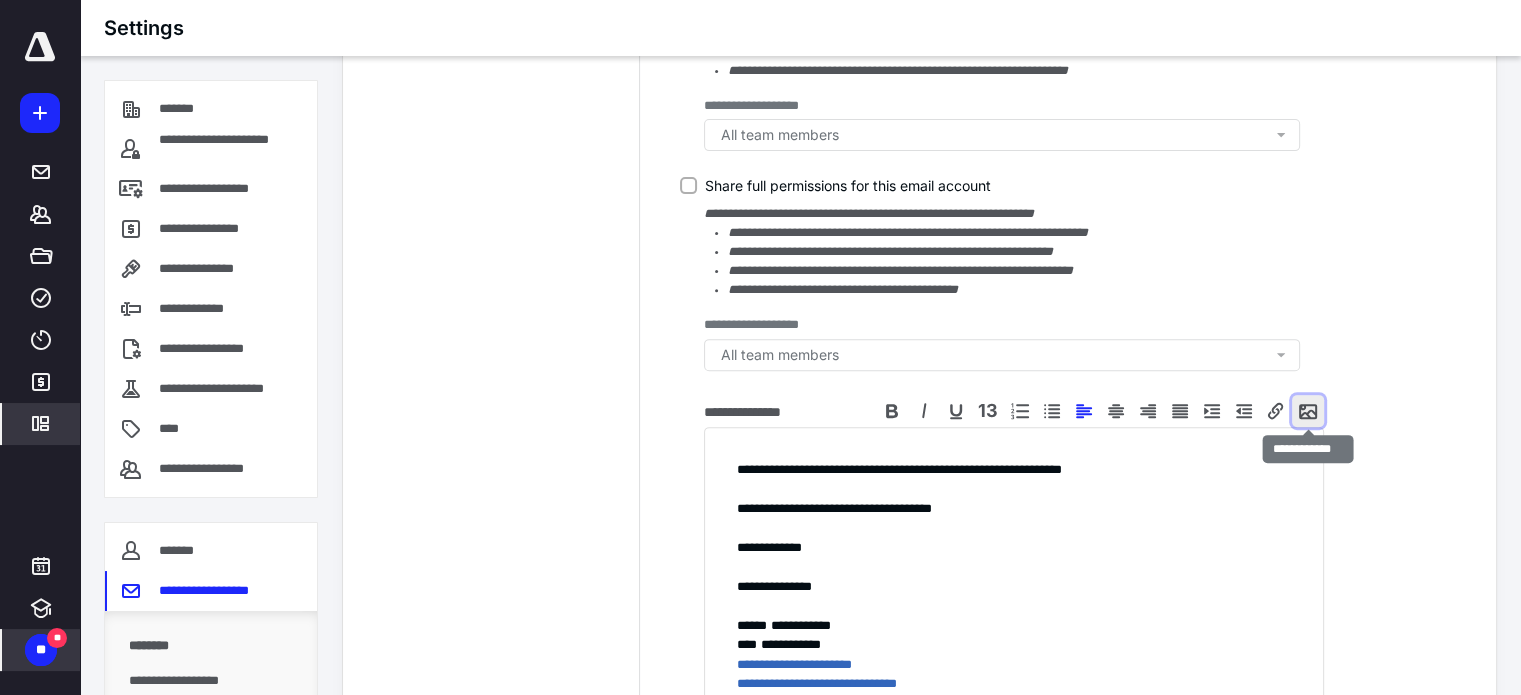 click at bounding box center [1308, 411] 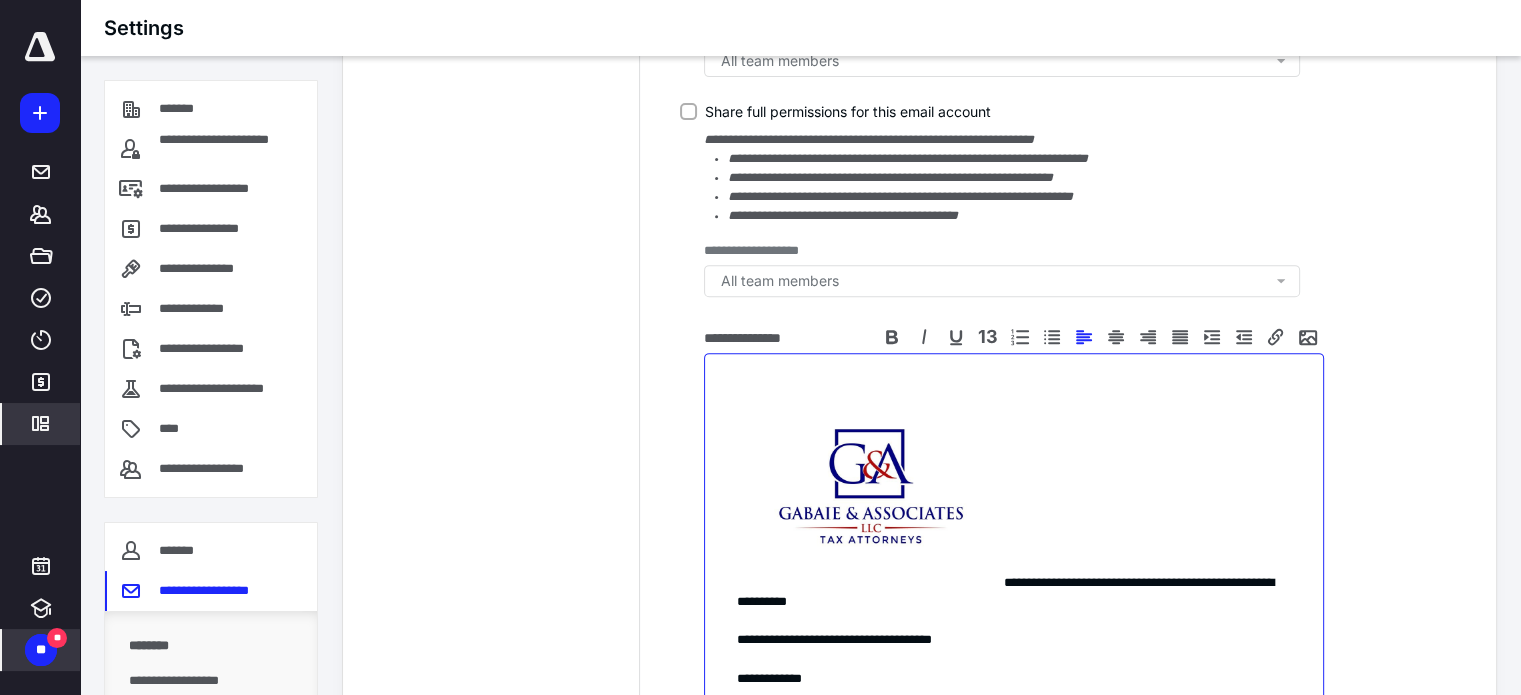 scroll, scrollTop: 873, scrollLeft: 0, axis: vertical 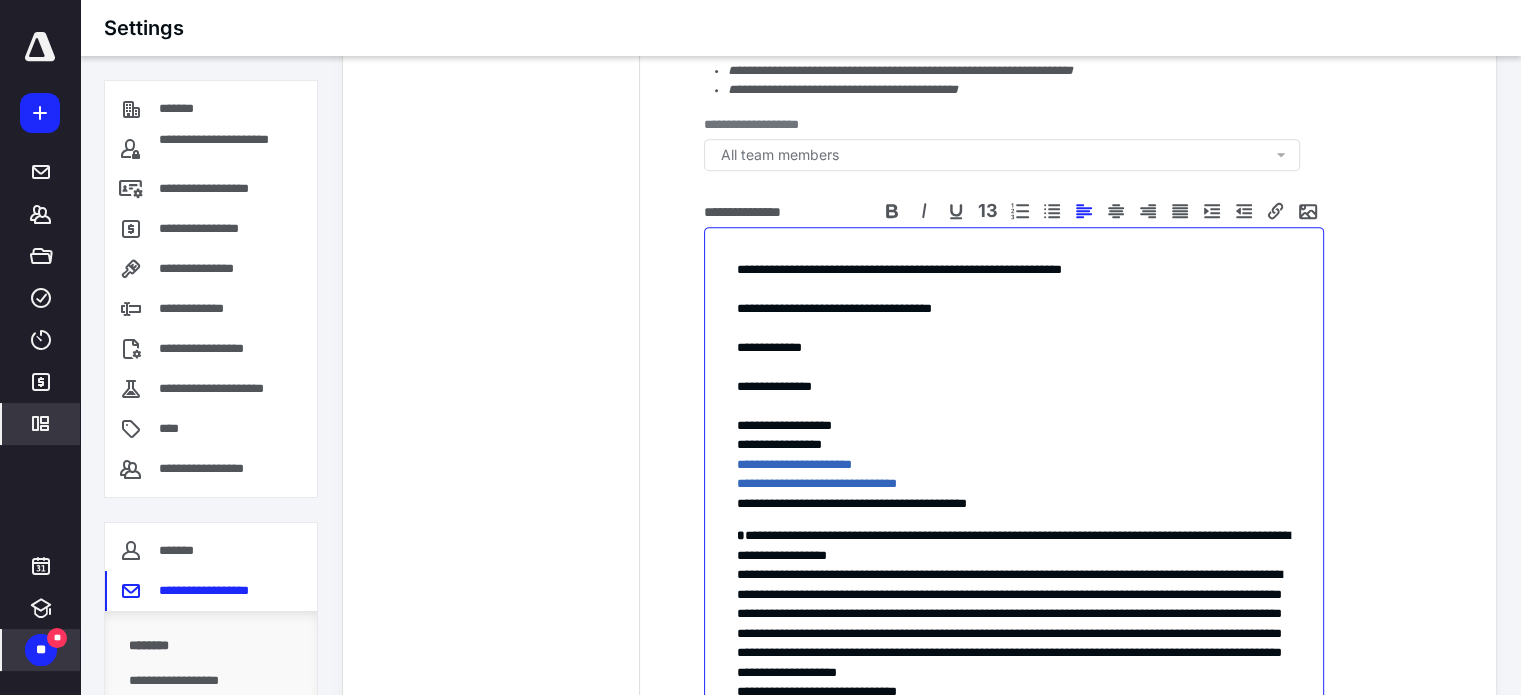 click on "**********" at bounding box center (1014, 387) 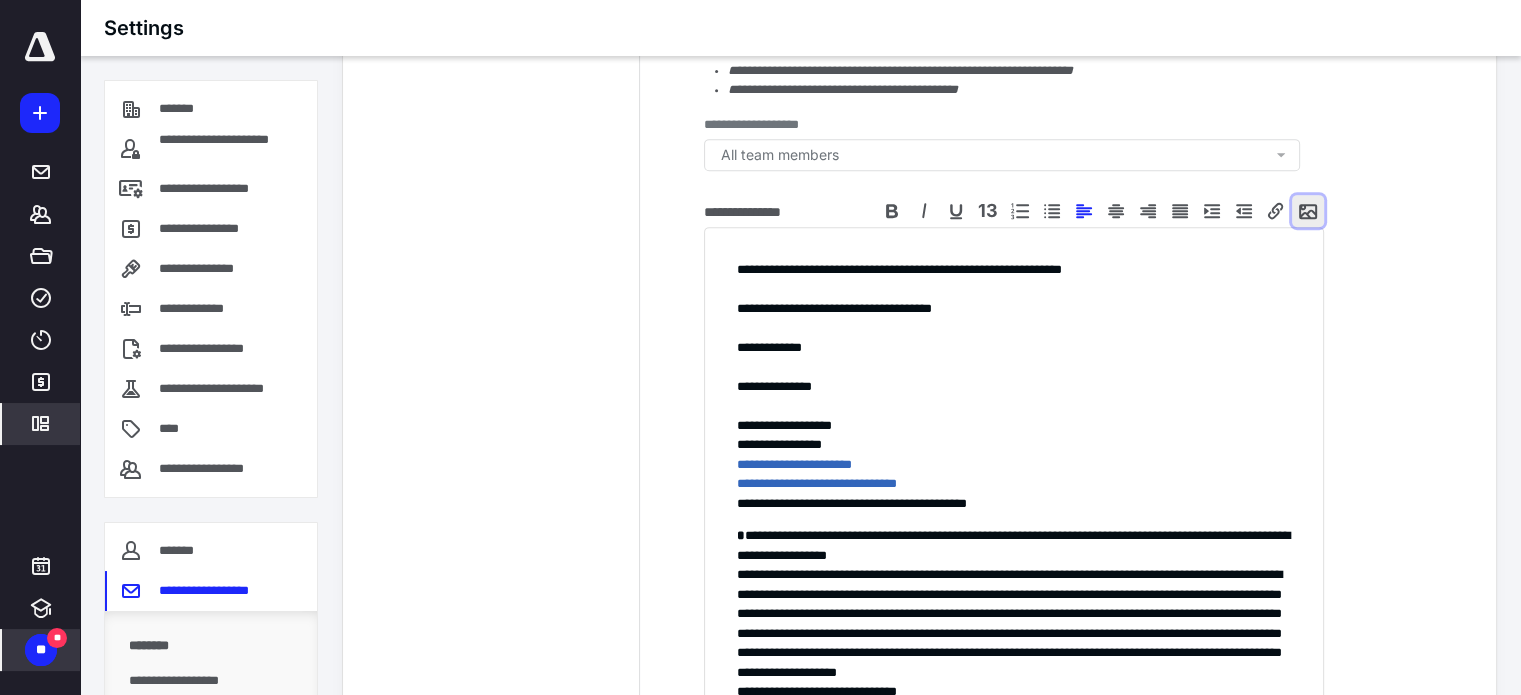 click at bounding box center [1308, 211] 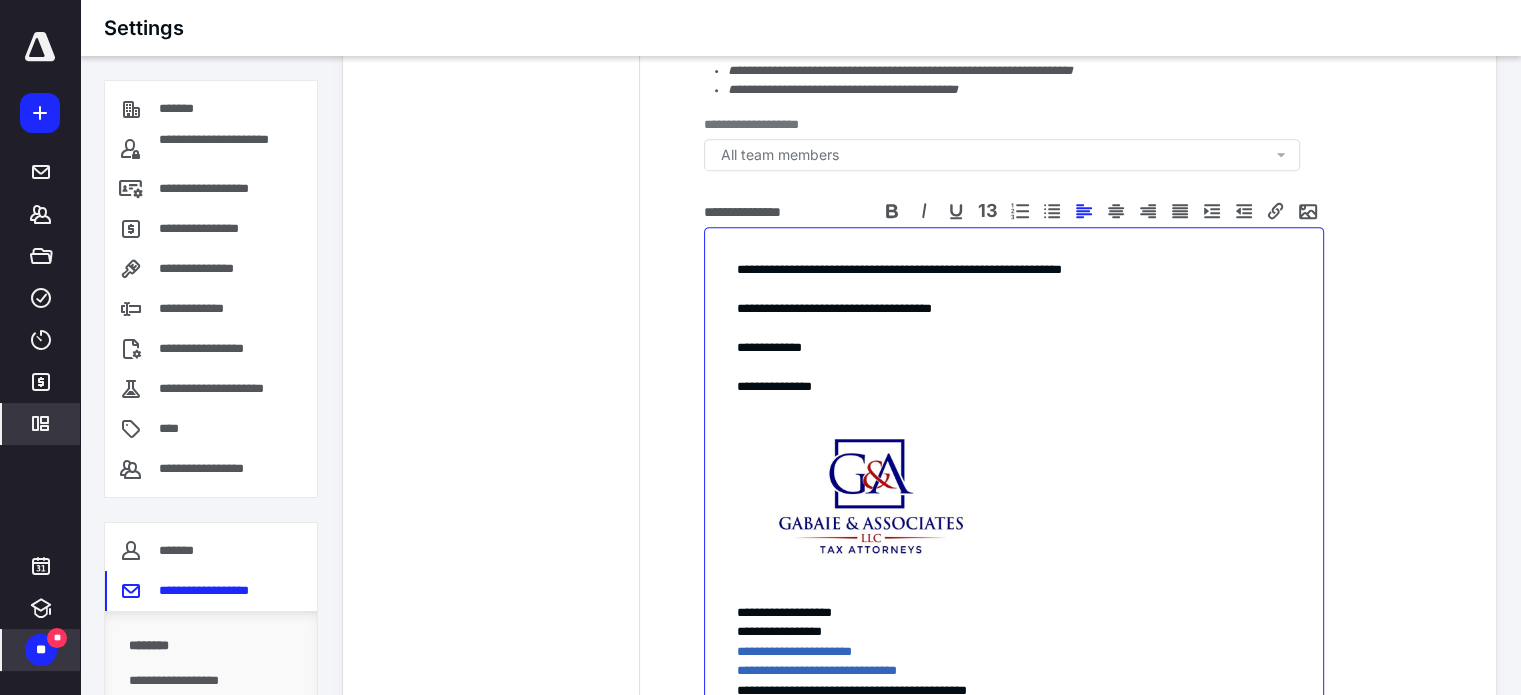 click at bounding box center [870, 496] 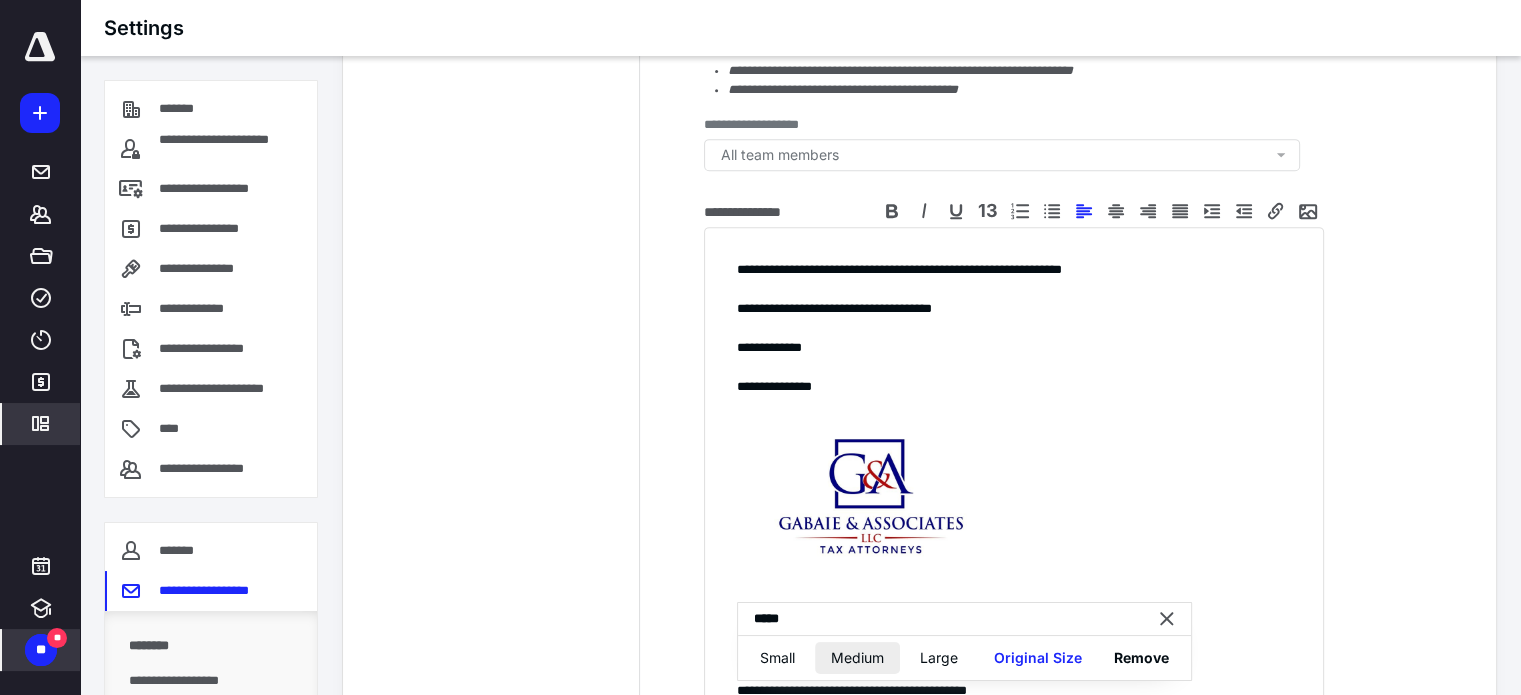 click on "Medium" at bounding box center [857, 658] 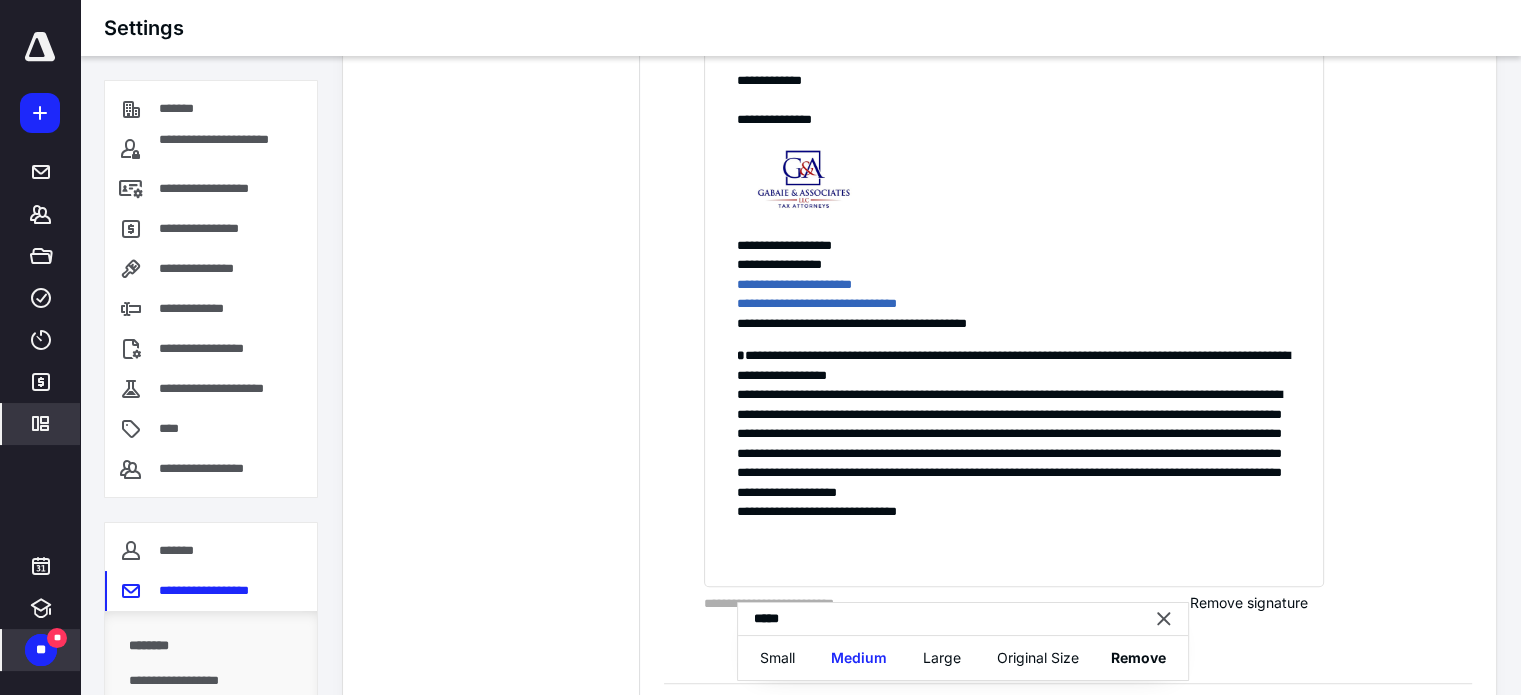 scroll, scrollTop: 1173, scrollLeft: 0, axis: vertical 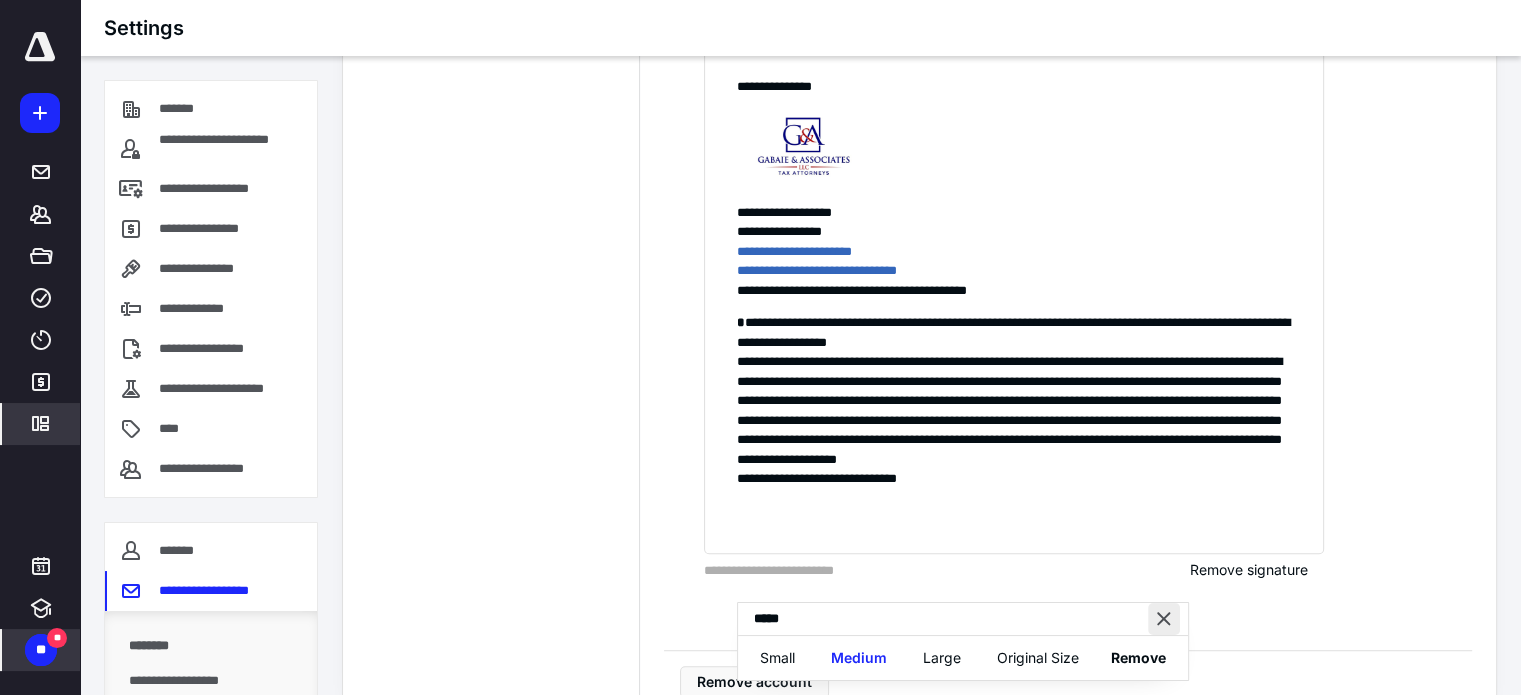 click at bounding box center [1164, 619] 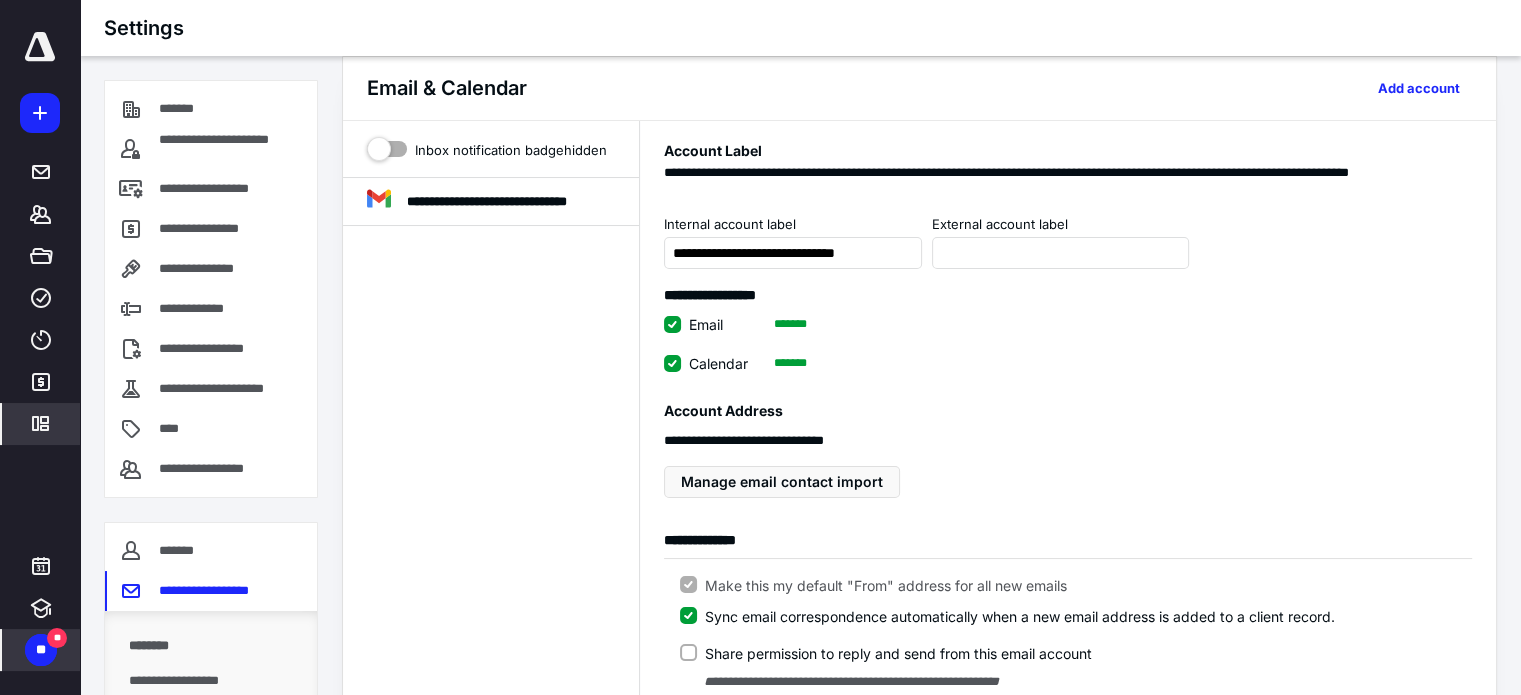 scroll, scrollTop: 0, scrollLeft: 0, axis: both 